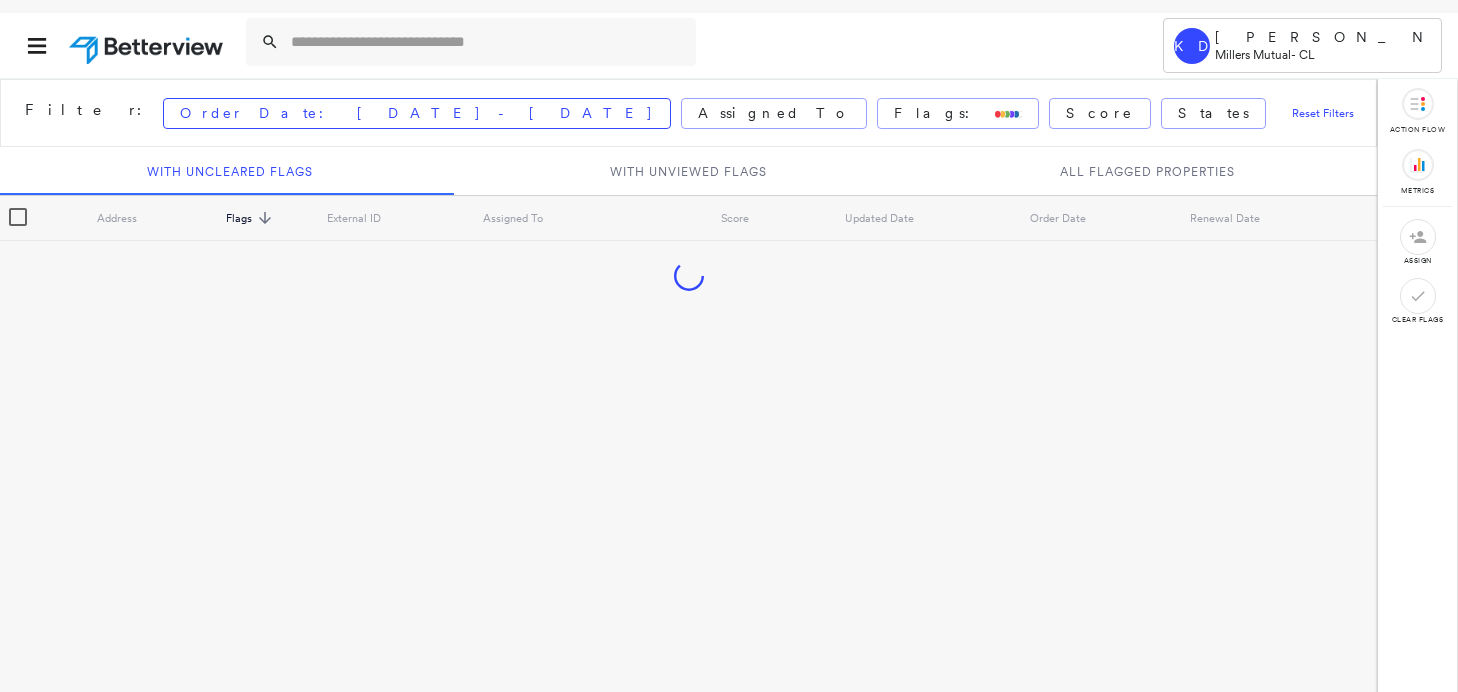 scroll, scrollTop: 0, scrollLeft: 0, axis: both 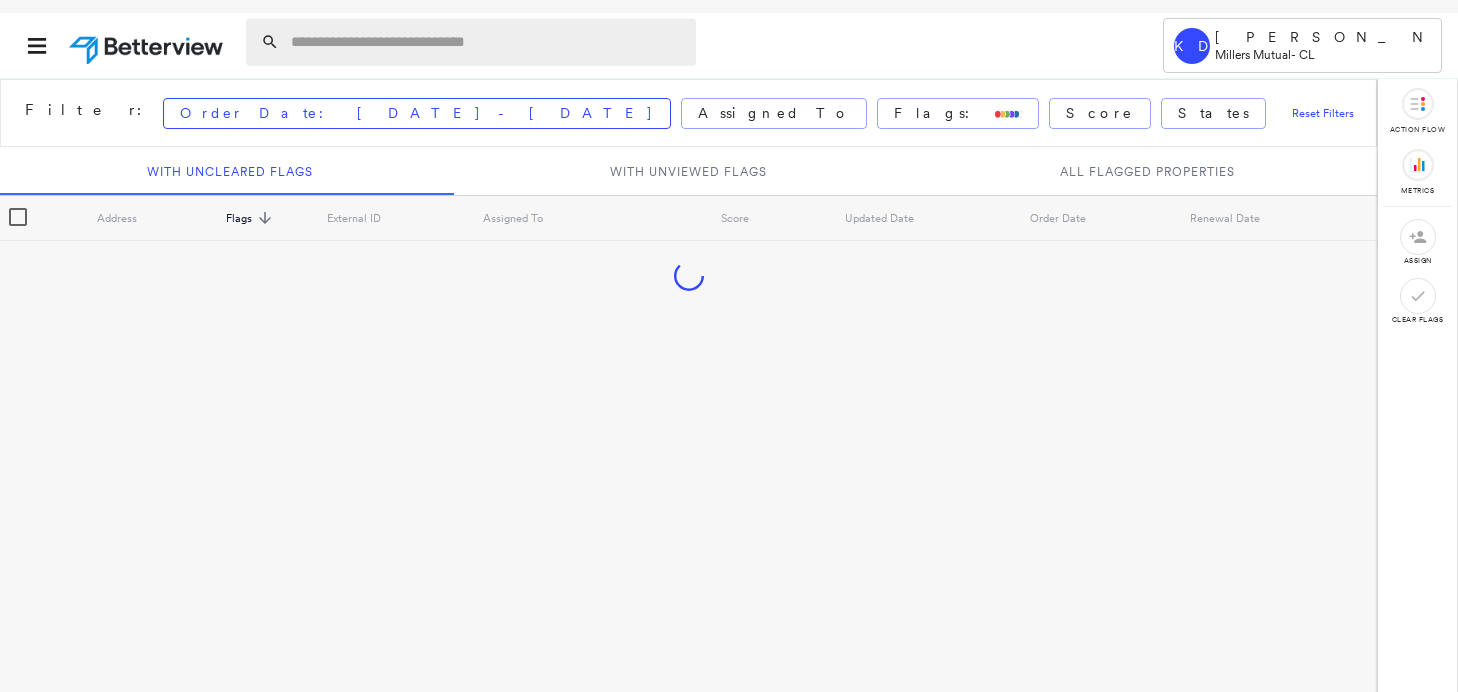 click at bounding box center [487, 42] 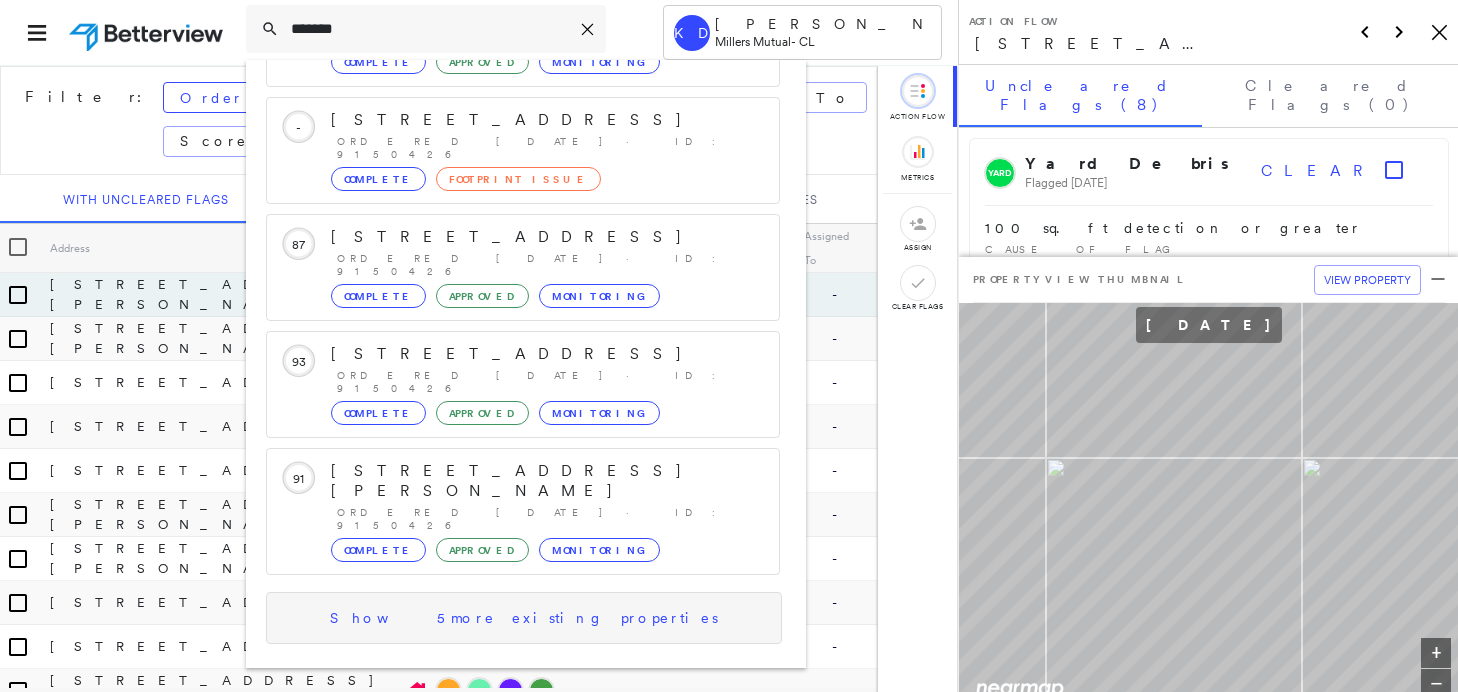 type on "*******" 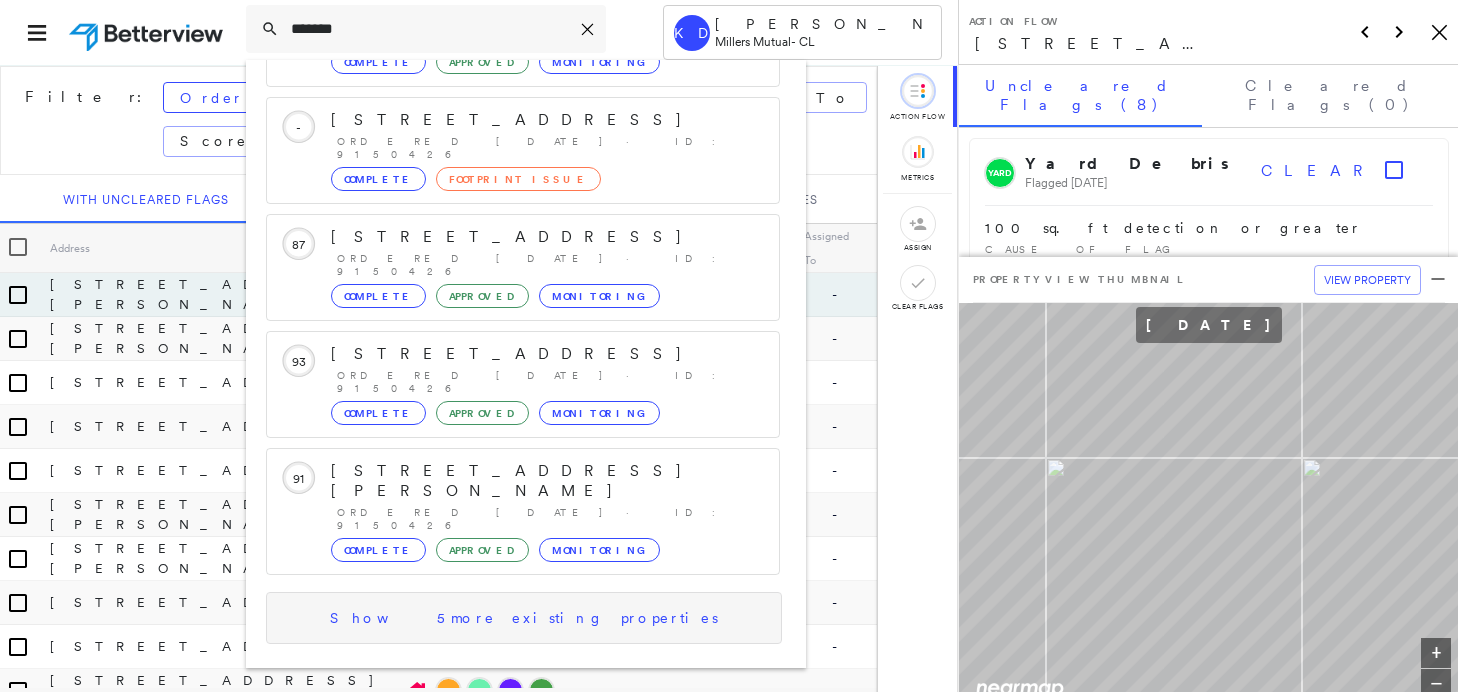 click on "Show  5  more existing properties" at bounding box center (524, 618) 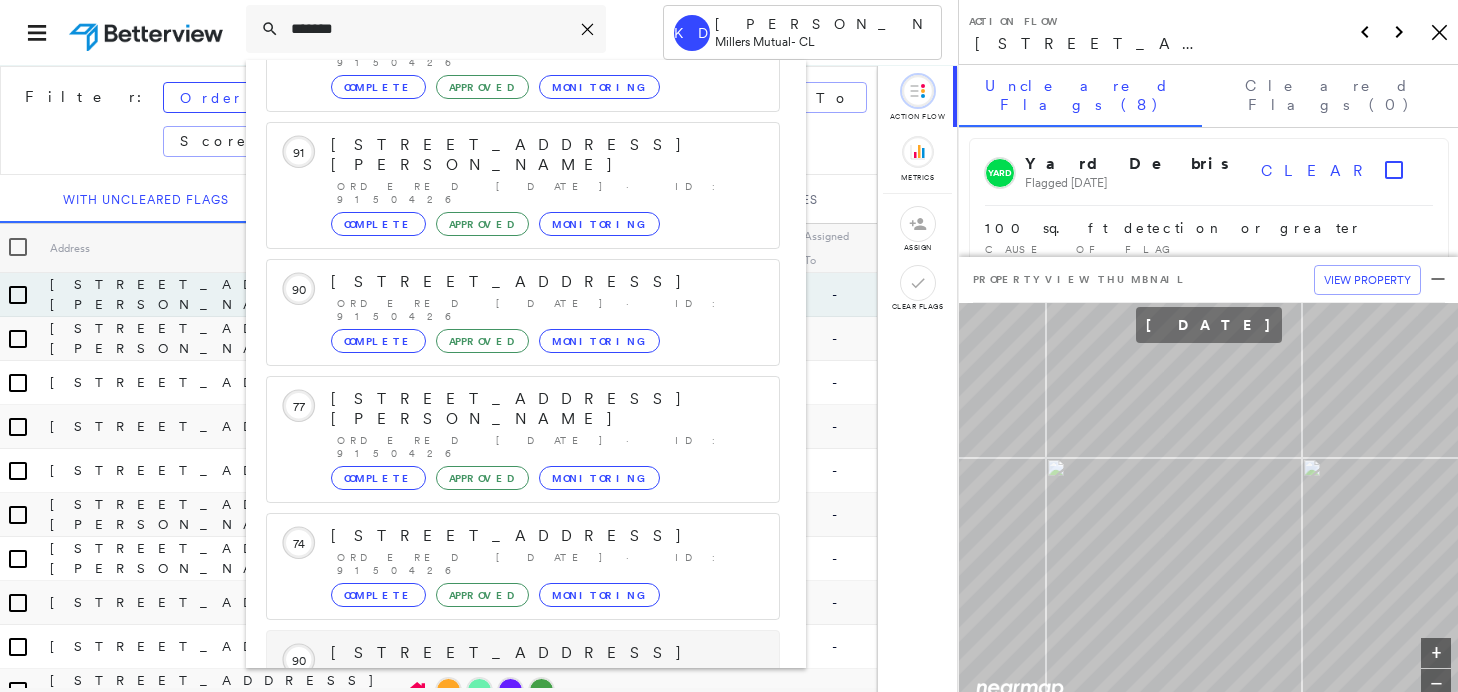scroll, scrollTop: 591, scrollLeft: 0, axis: vertical 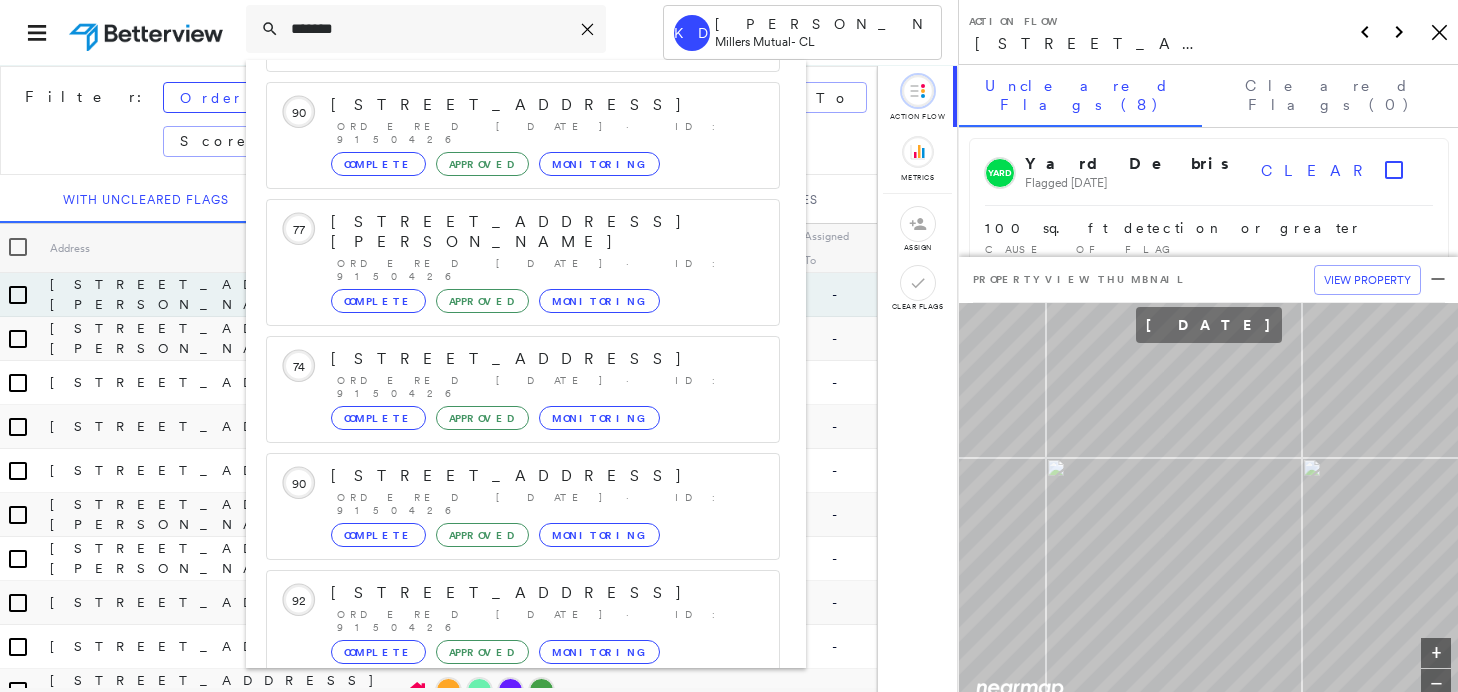 click on "Show  5  more existing properties" at bounding box center (524, 720) 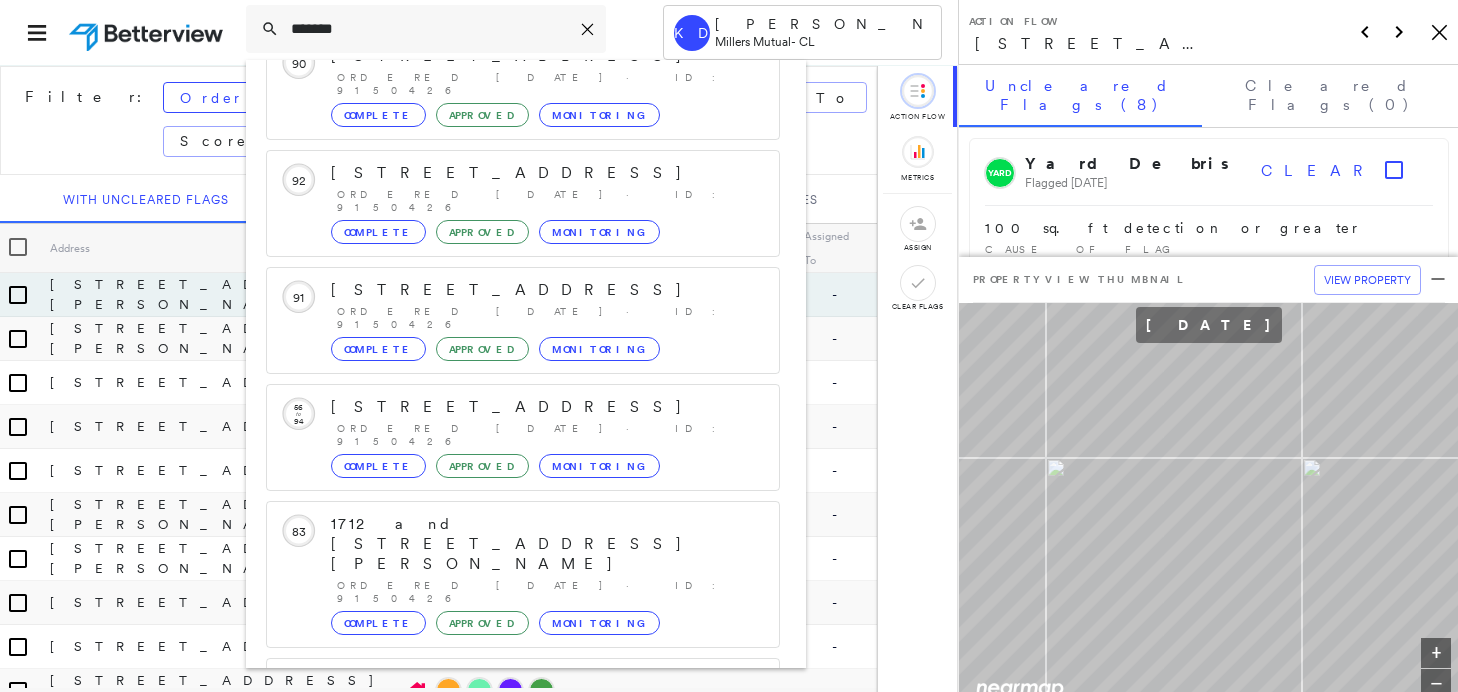 scroll, scrollTop: 1211, scrollLeft: 0, axis: vertical 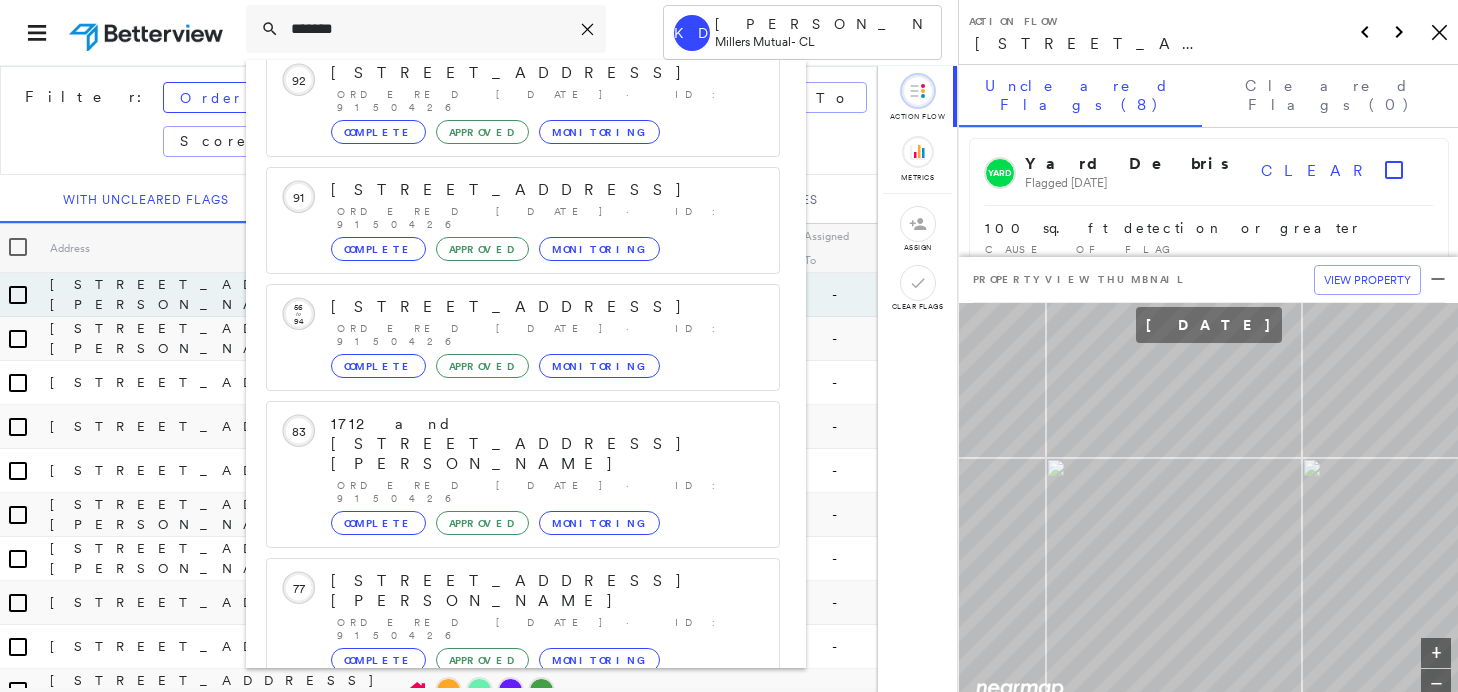 click on "Show  1  more existing properties" at bounding box center [524, 865] 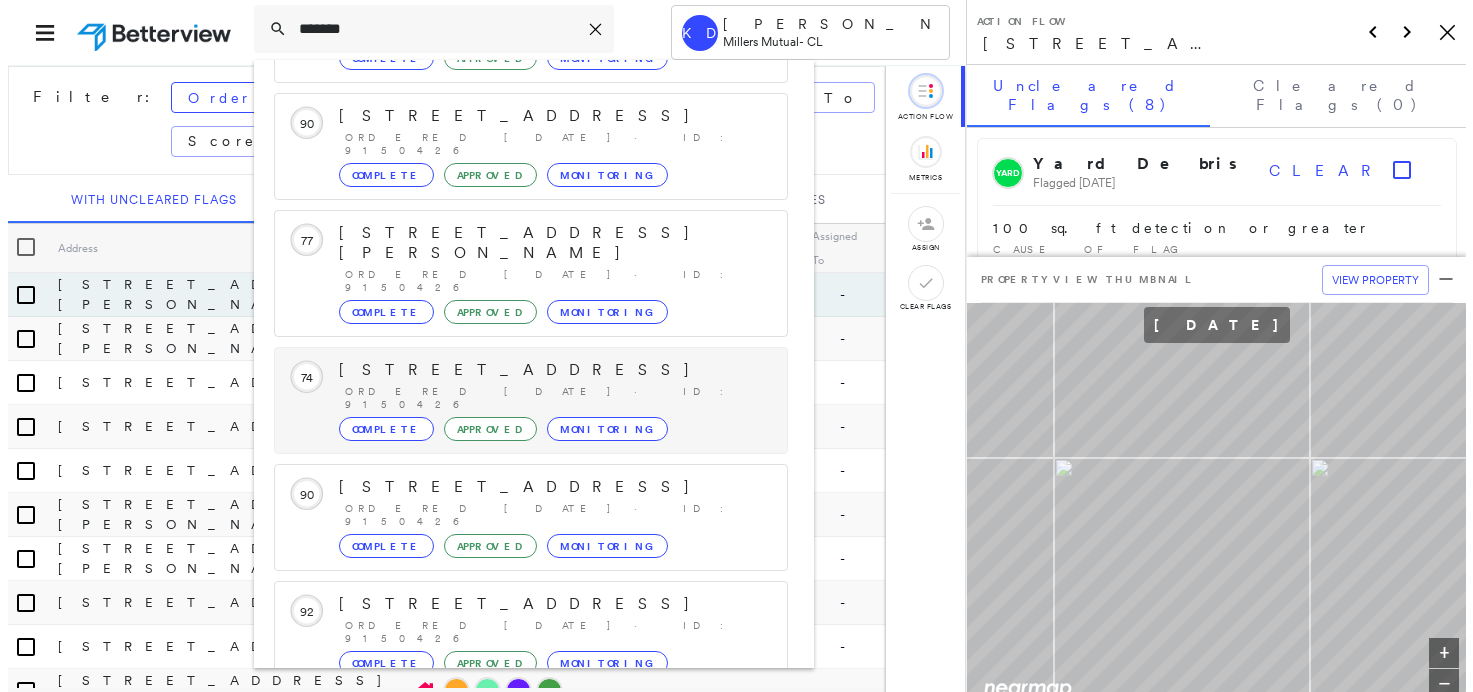 scroll, scrollTop: 580, scrollLeft: 0, axis: vertical 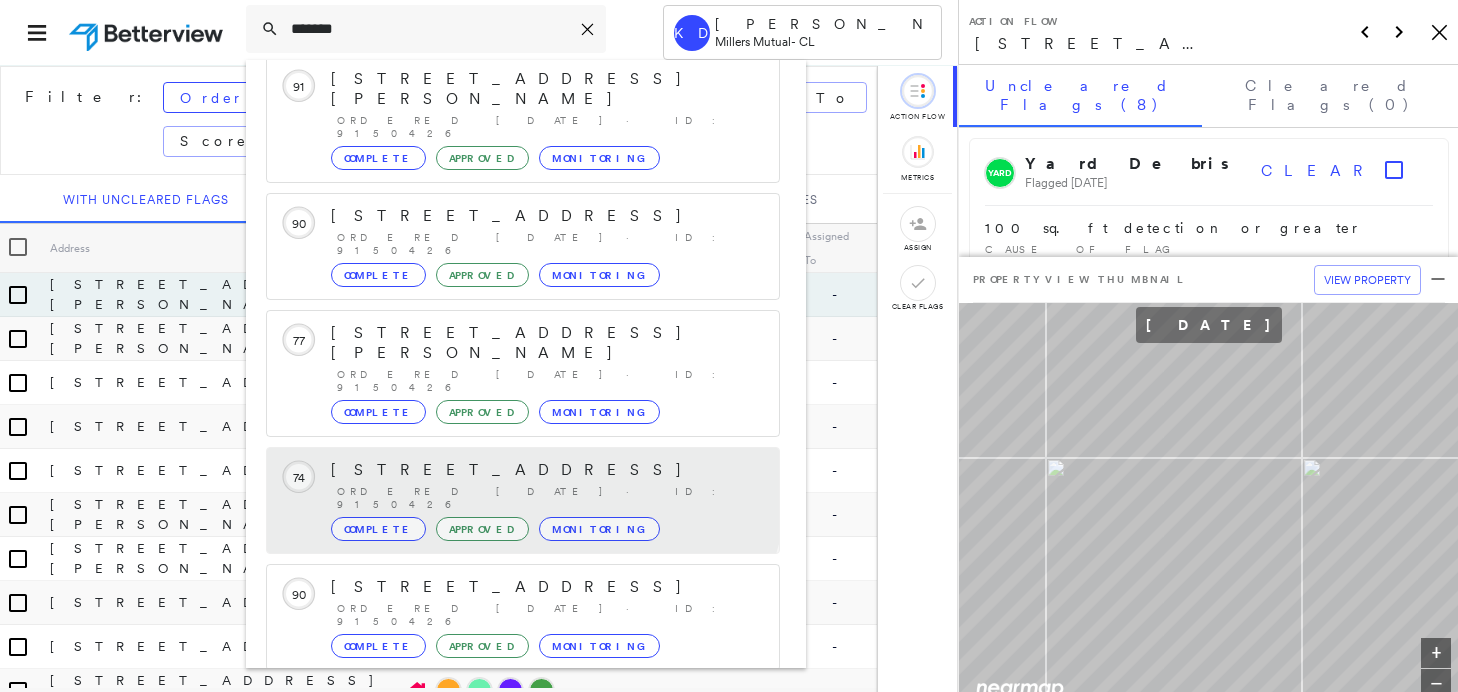 click on "3230 W Grace Street, Richmond, VA 23221" at bounding box center [545, 470] 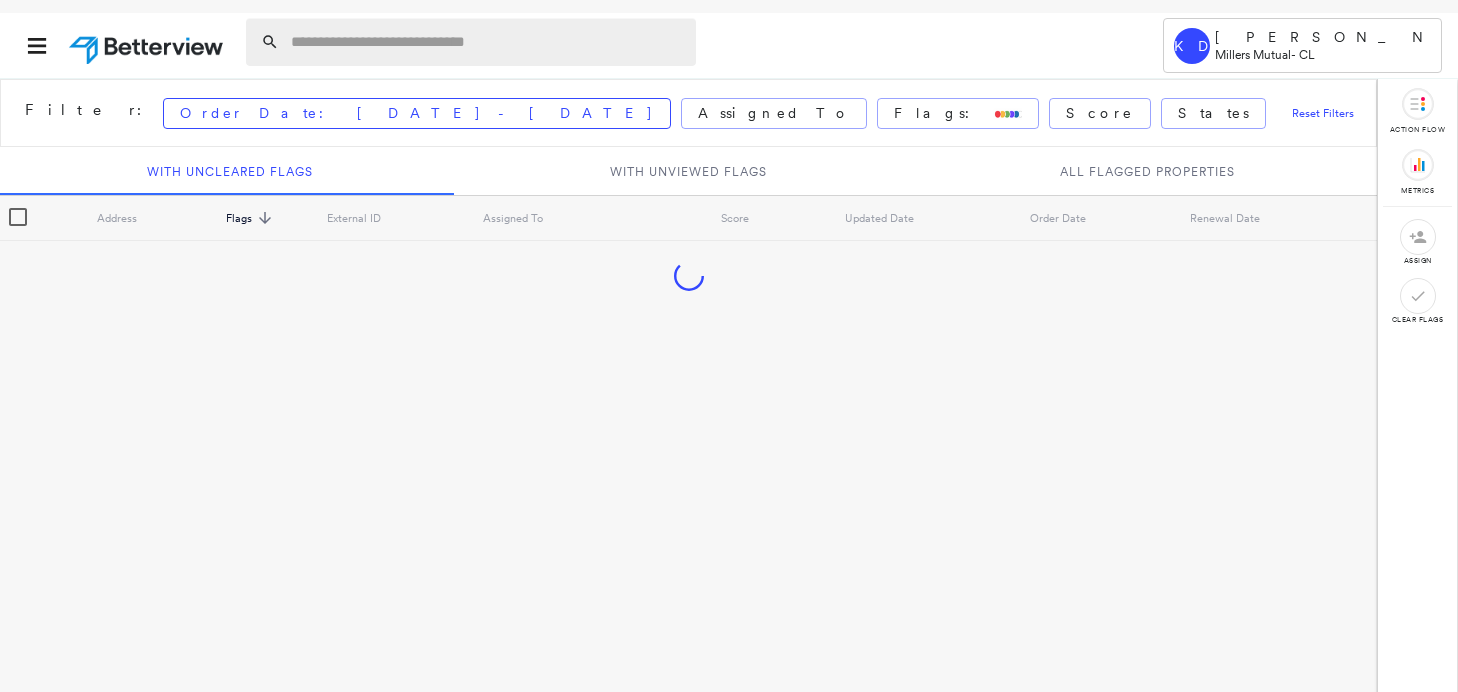 scroll, scrollTop: 0, scrollLeft: 0, axis: both 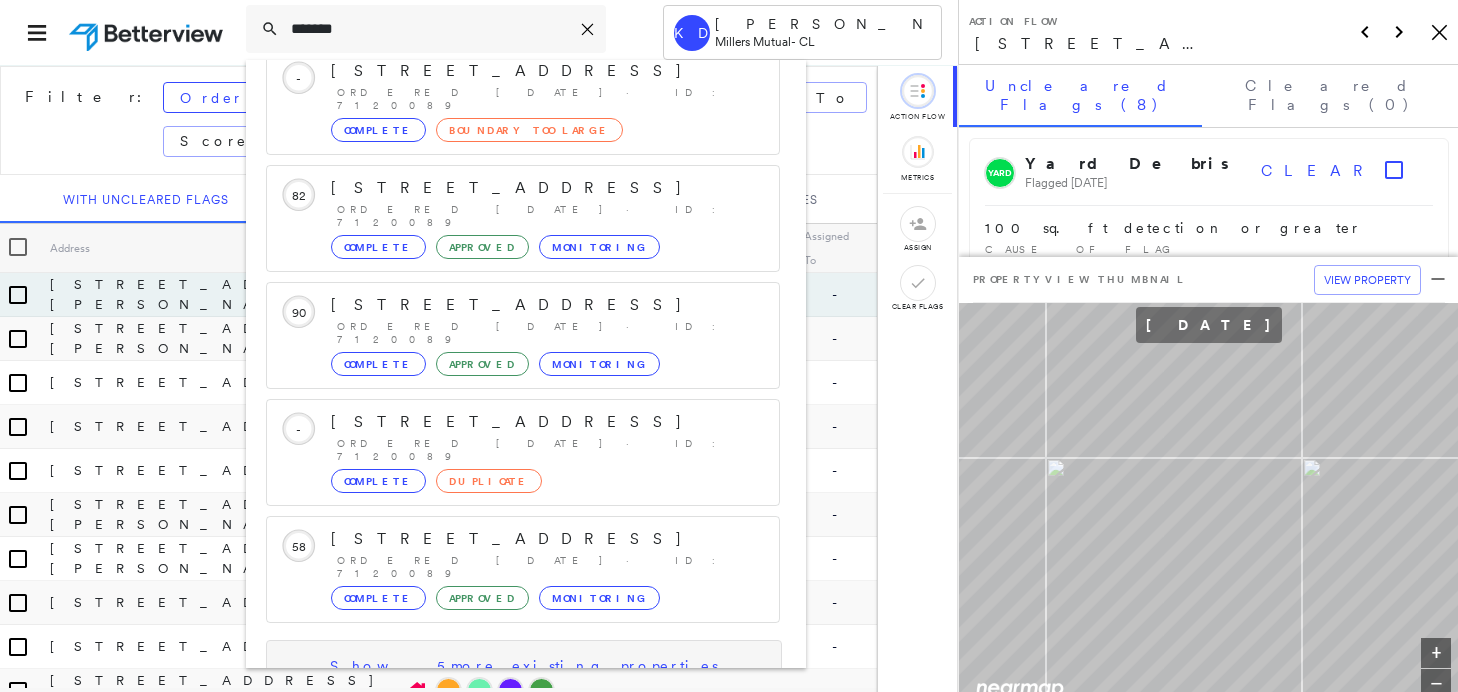type on "*******" 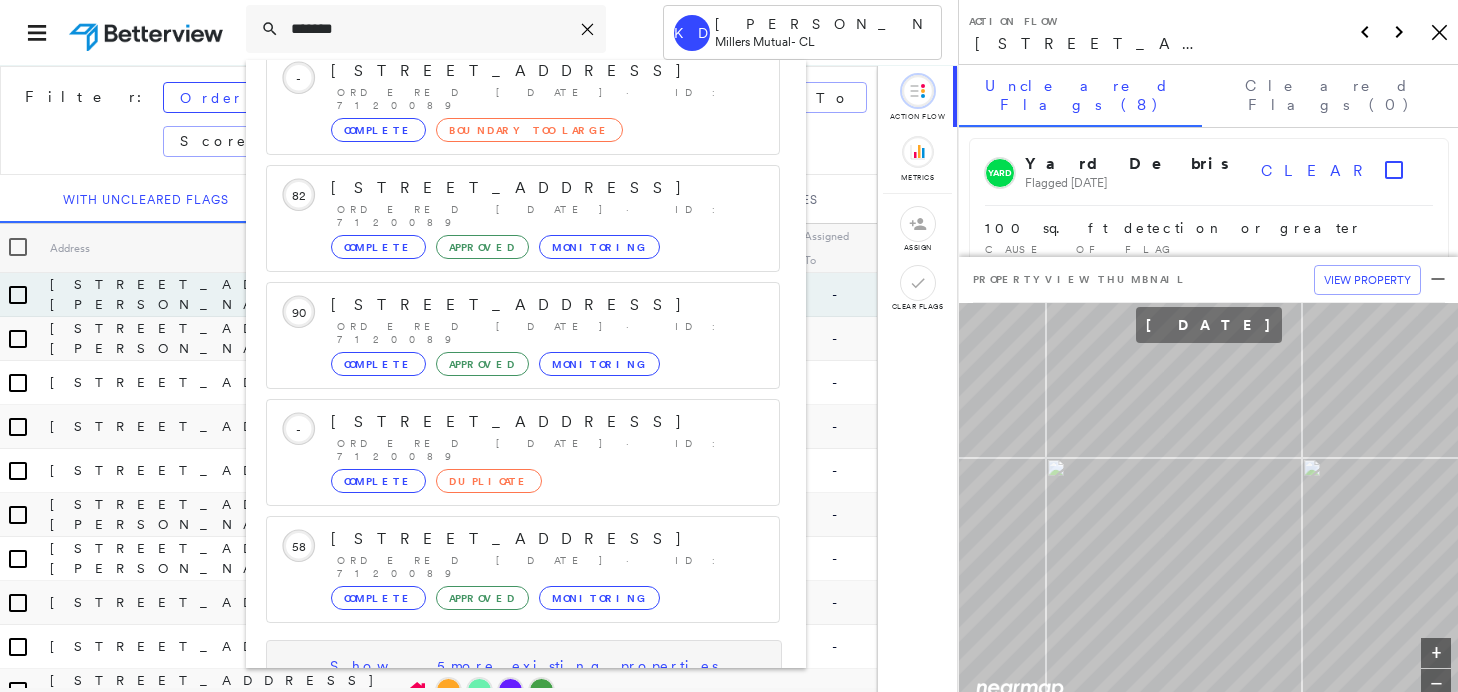 click on "Show  5  more existing properties" at bounding box center (524, 666) 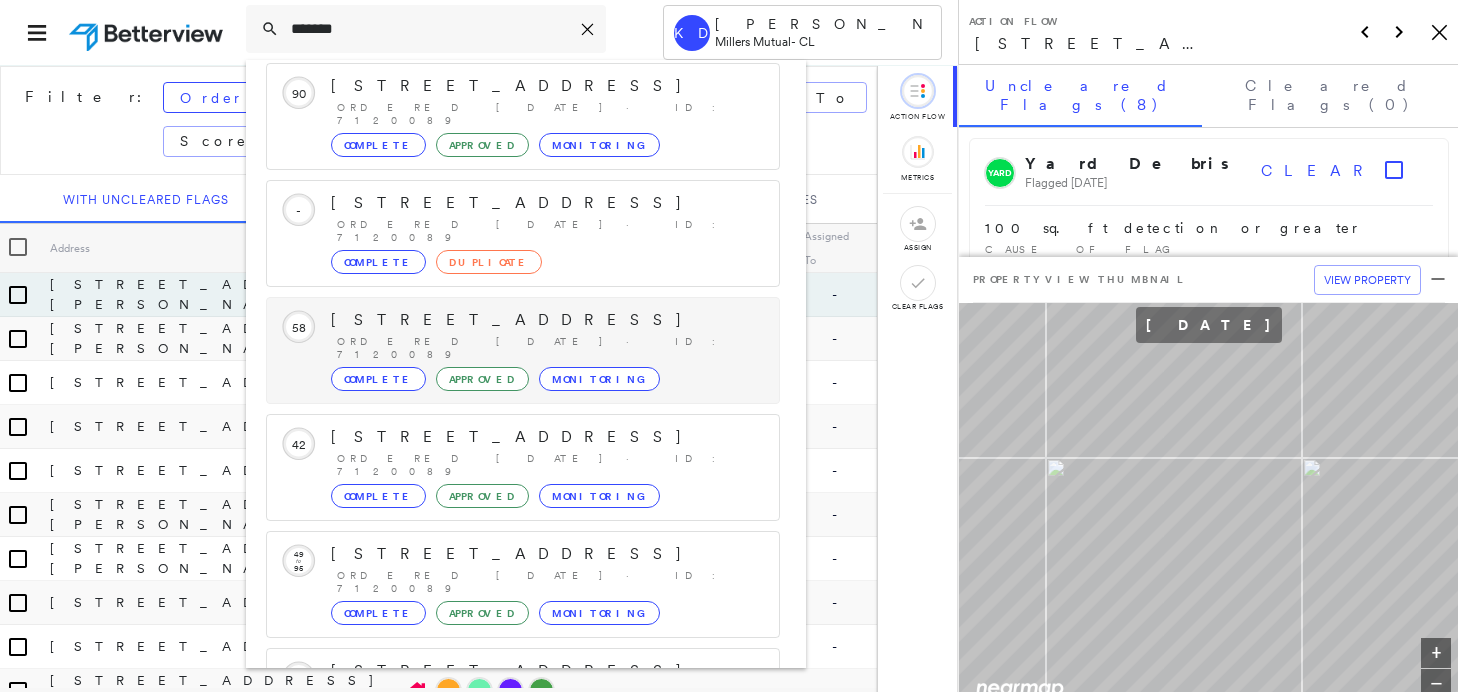 scroll, scrollTop: 239, scrollLeft: 0, axis: vertical 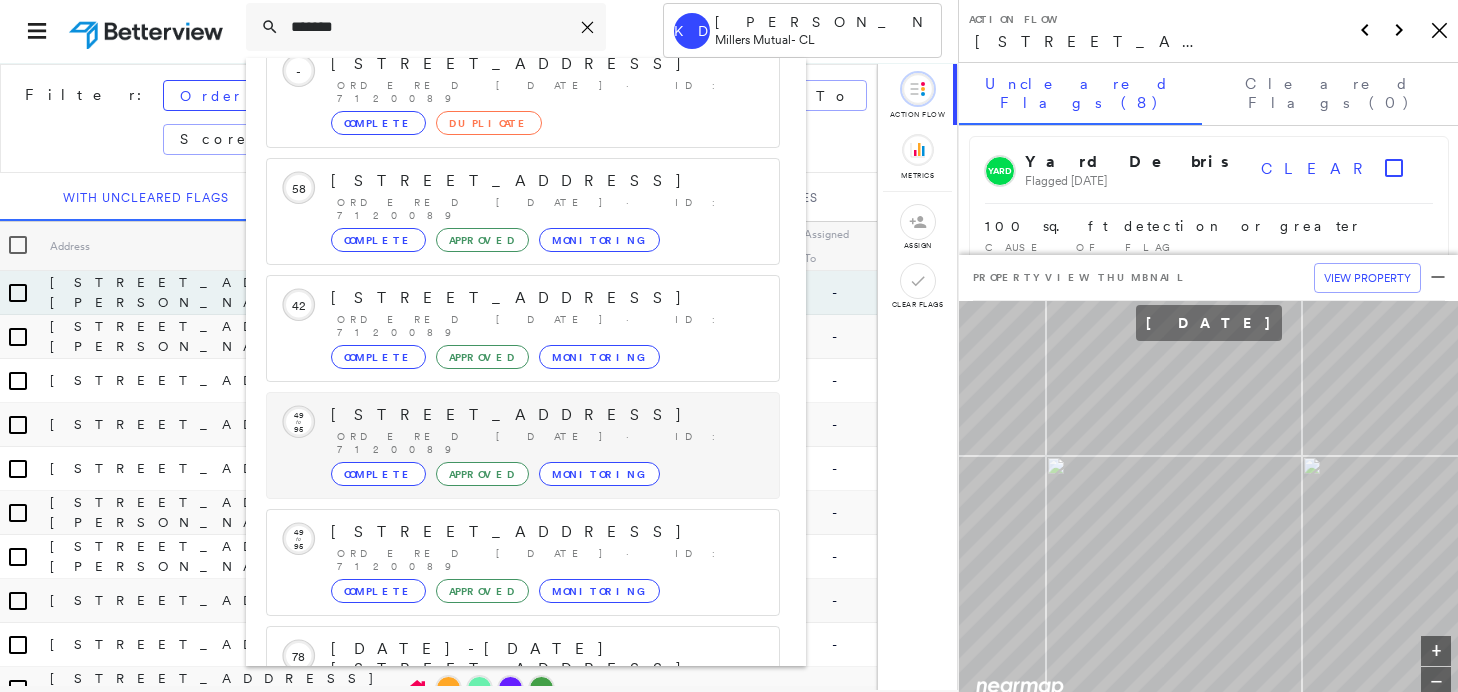 click on "[STREET_ADDRESS]" at bounding box center [545, 415] 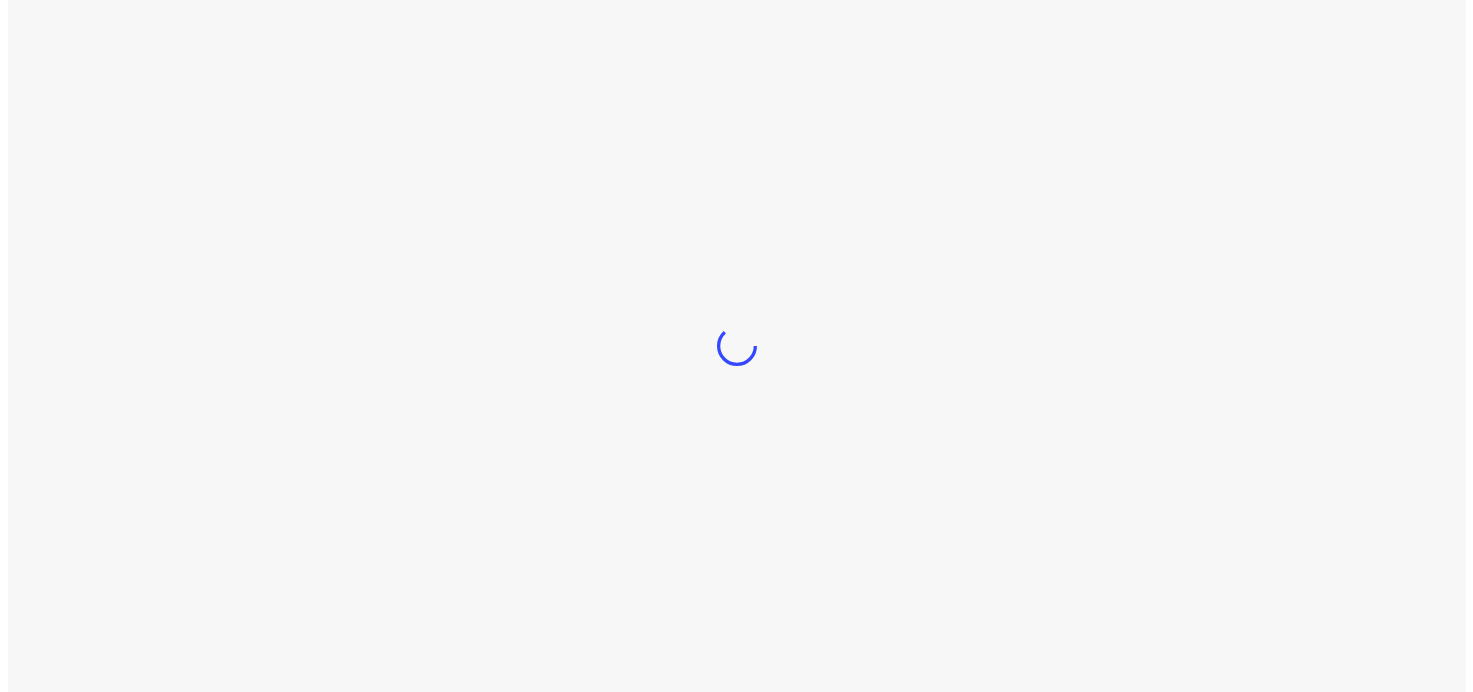 scroll, scrollTop: 0, scrollLeft: 0, axis: both 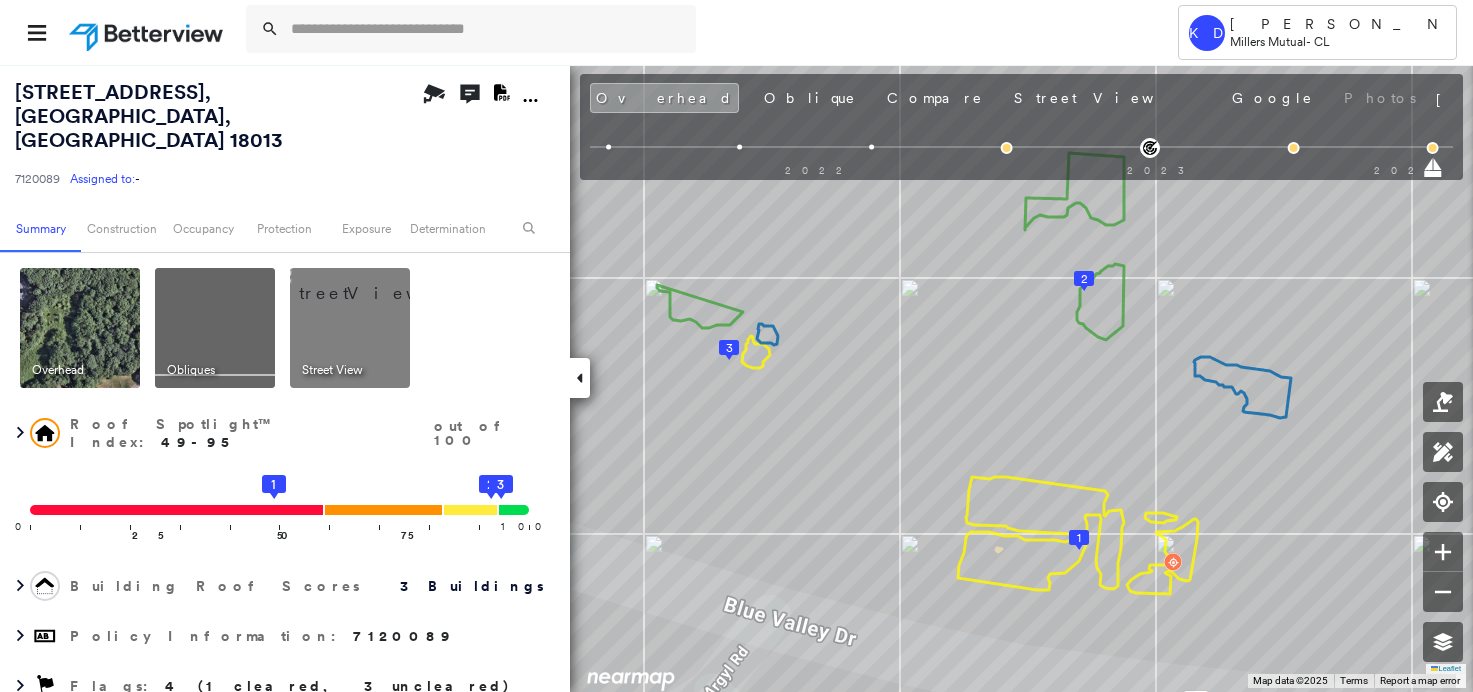 click at bounding box center [374, 283] 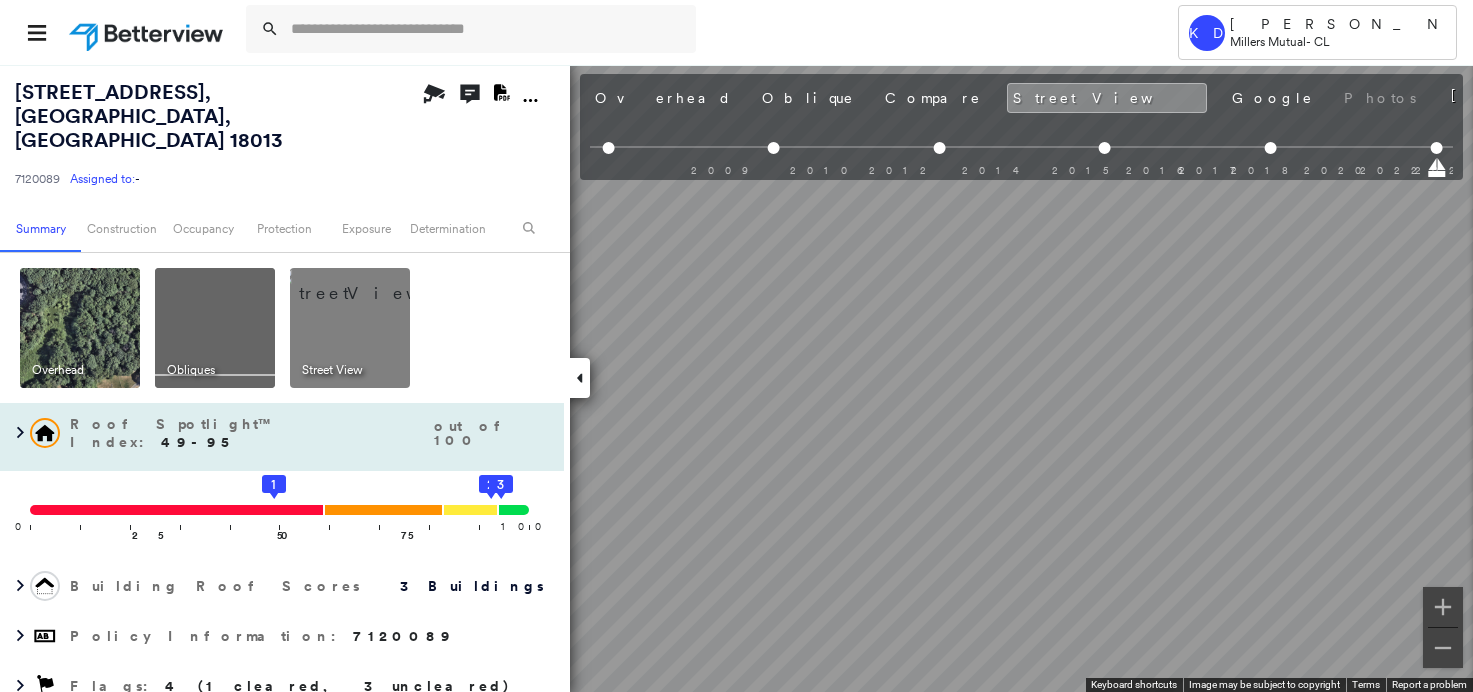 scroll, scrollTop: 0, scrollLeft: 125, axis: horizontal 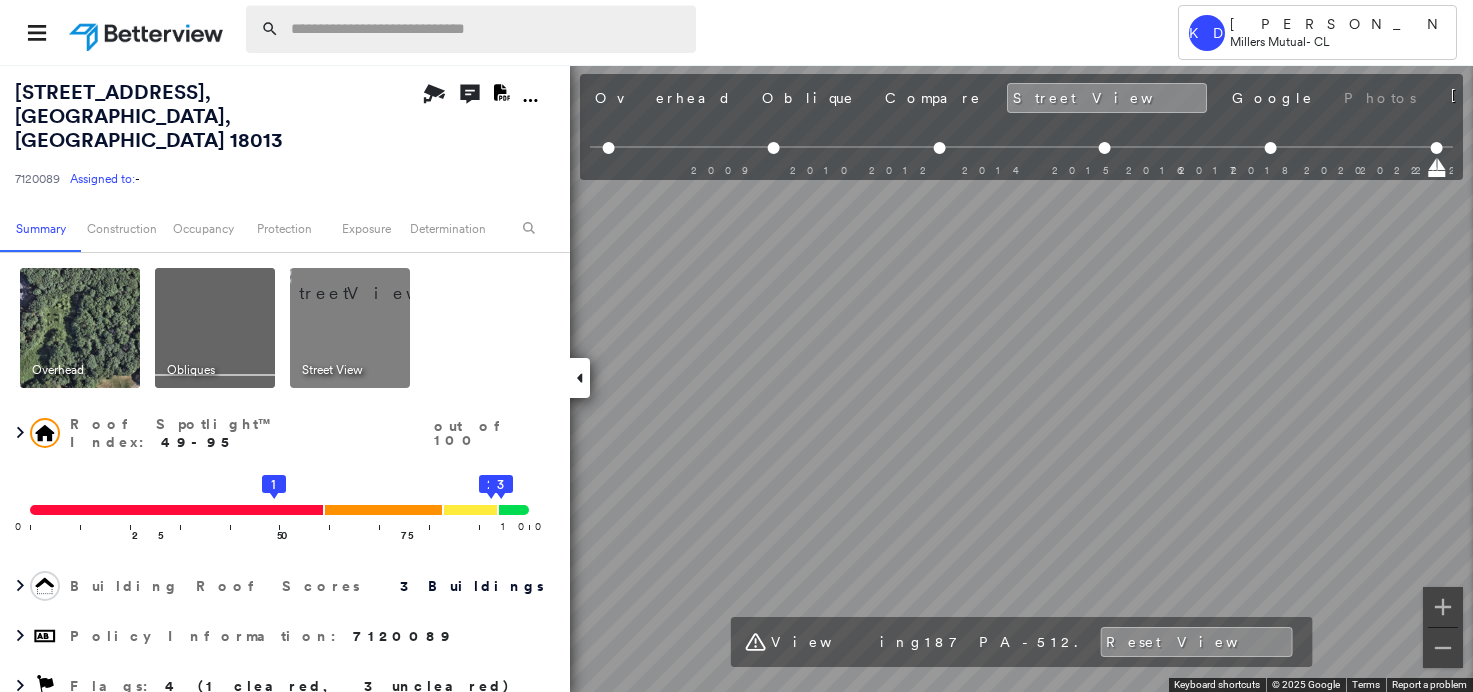 click at bounding box center (487, 29) 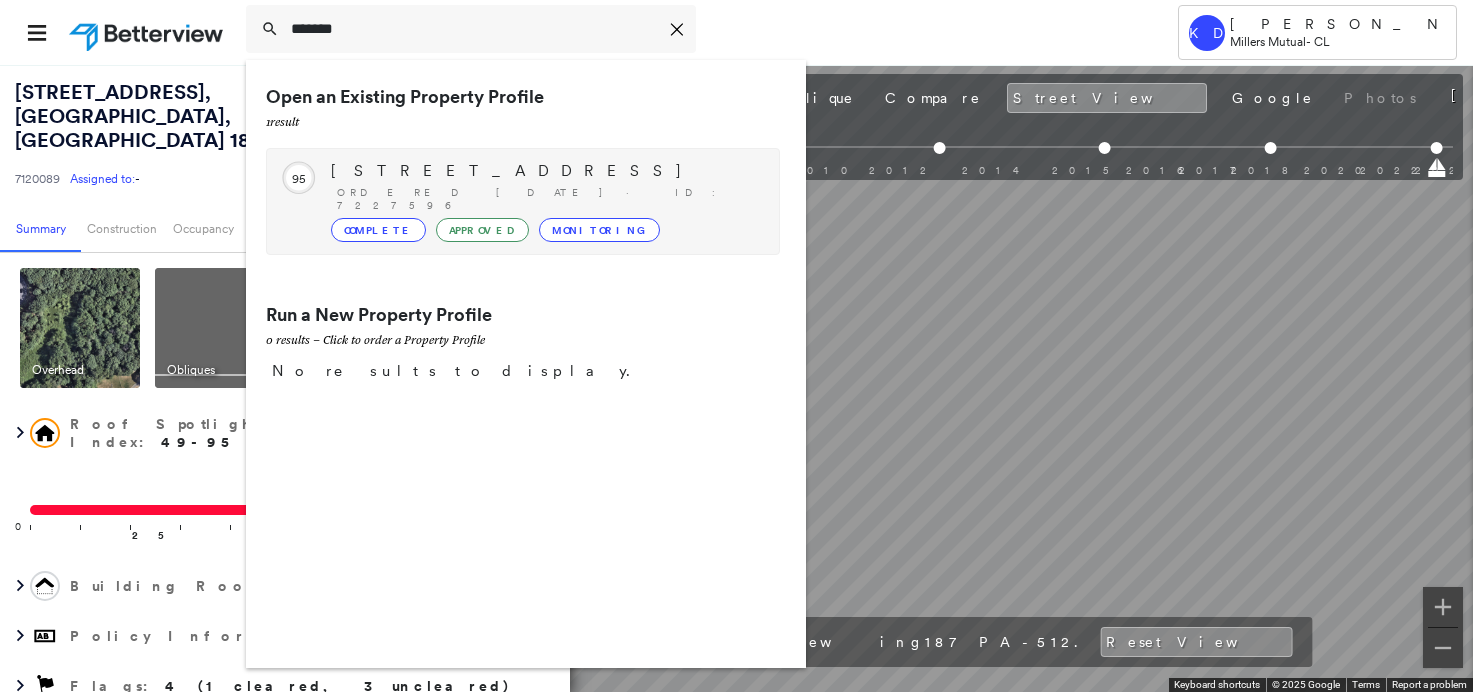 type on "*******" 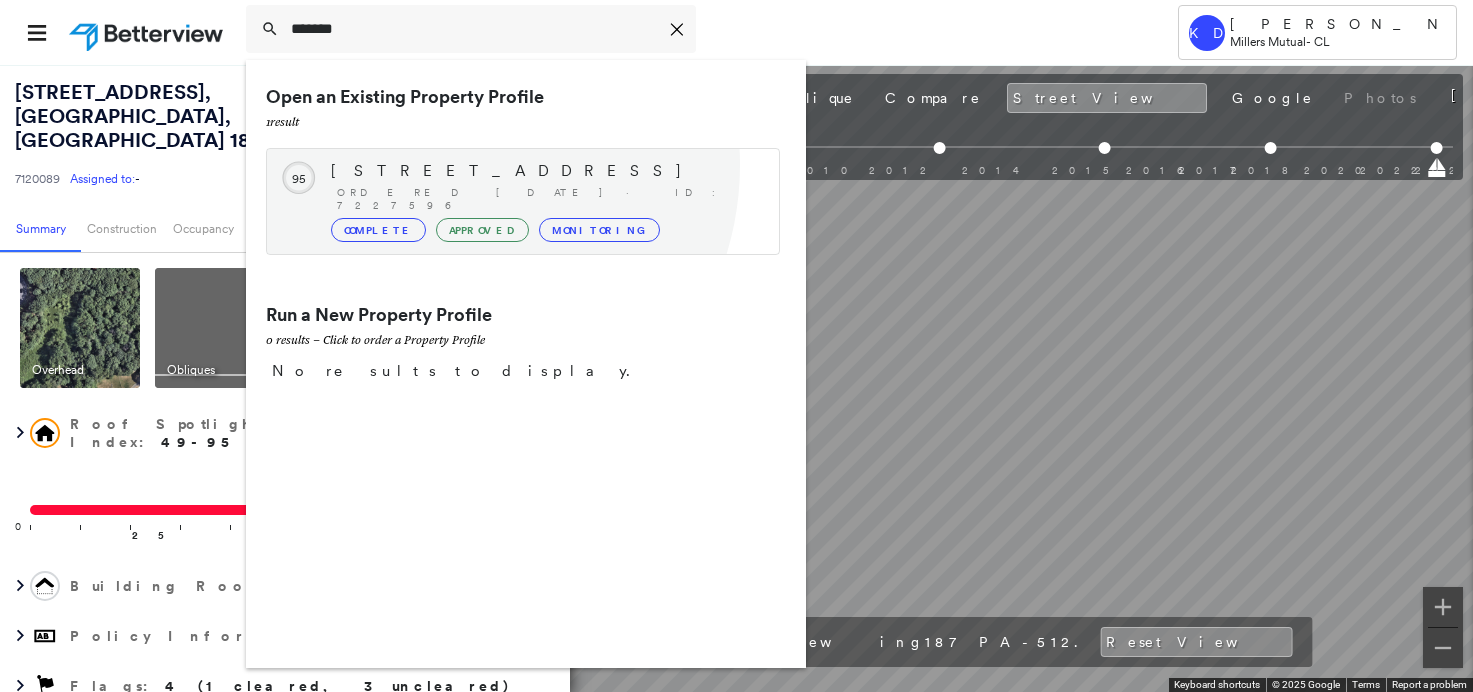 click on "[STREET_ADDRESS]" at bounding box center (545, 171) 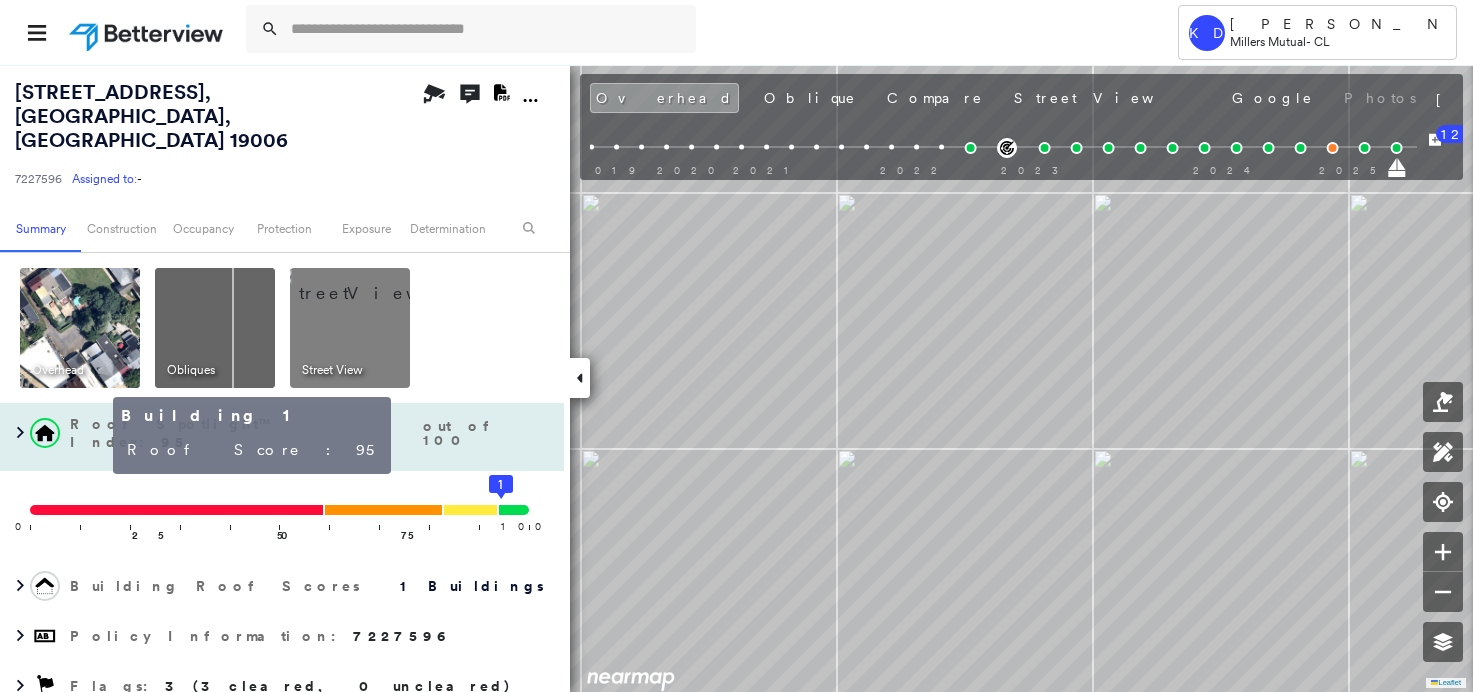 click on "1" 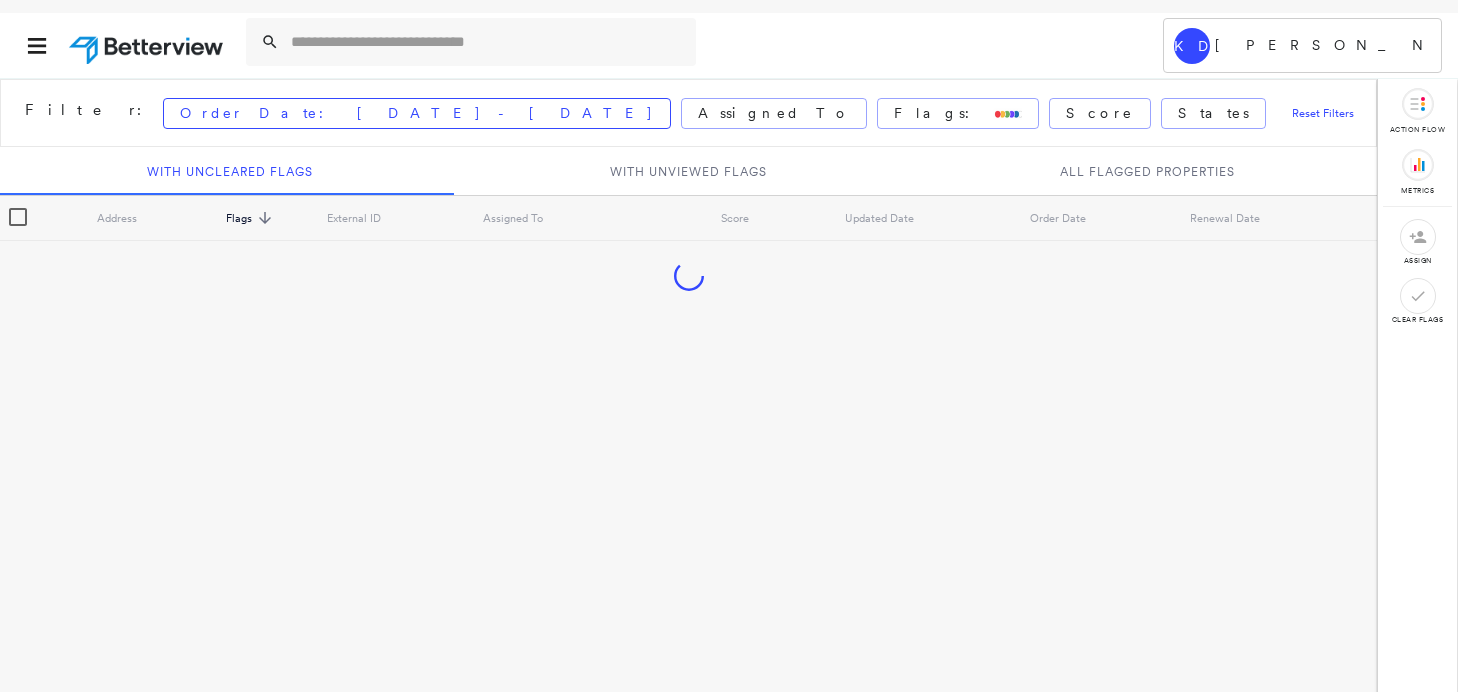 scroll, scrollTop: 0, scrollLeft: 0, axis: both 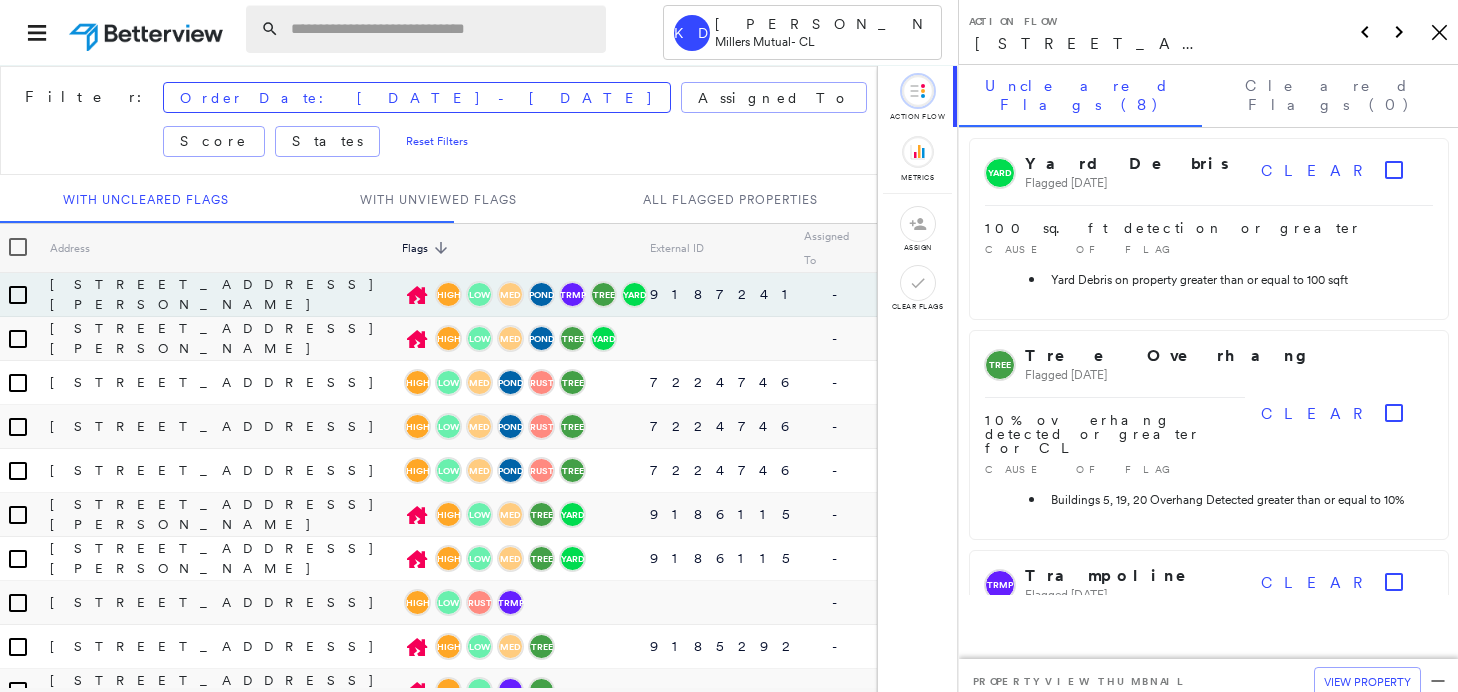 click at bounding box center [442, 29] 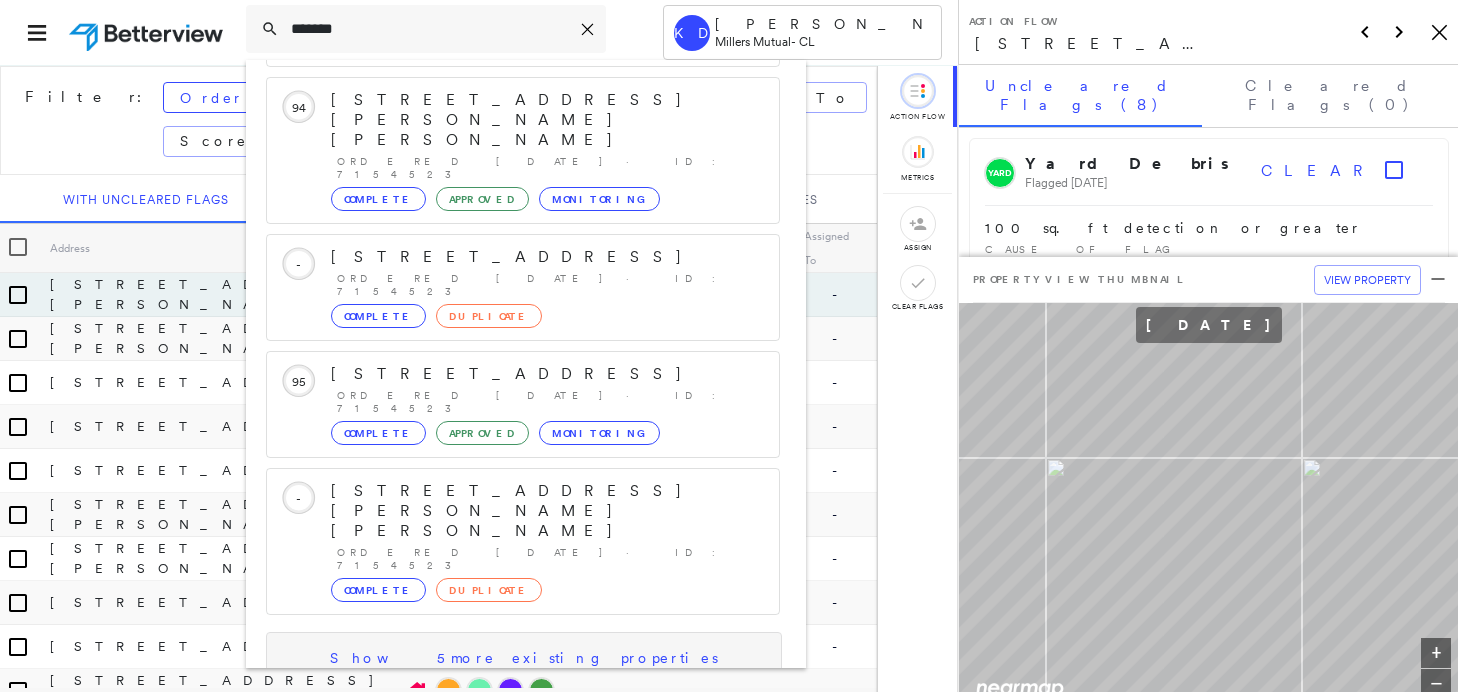 type on "*******" 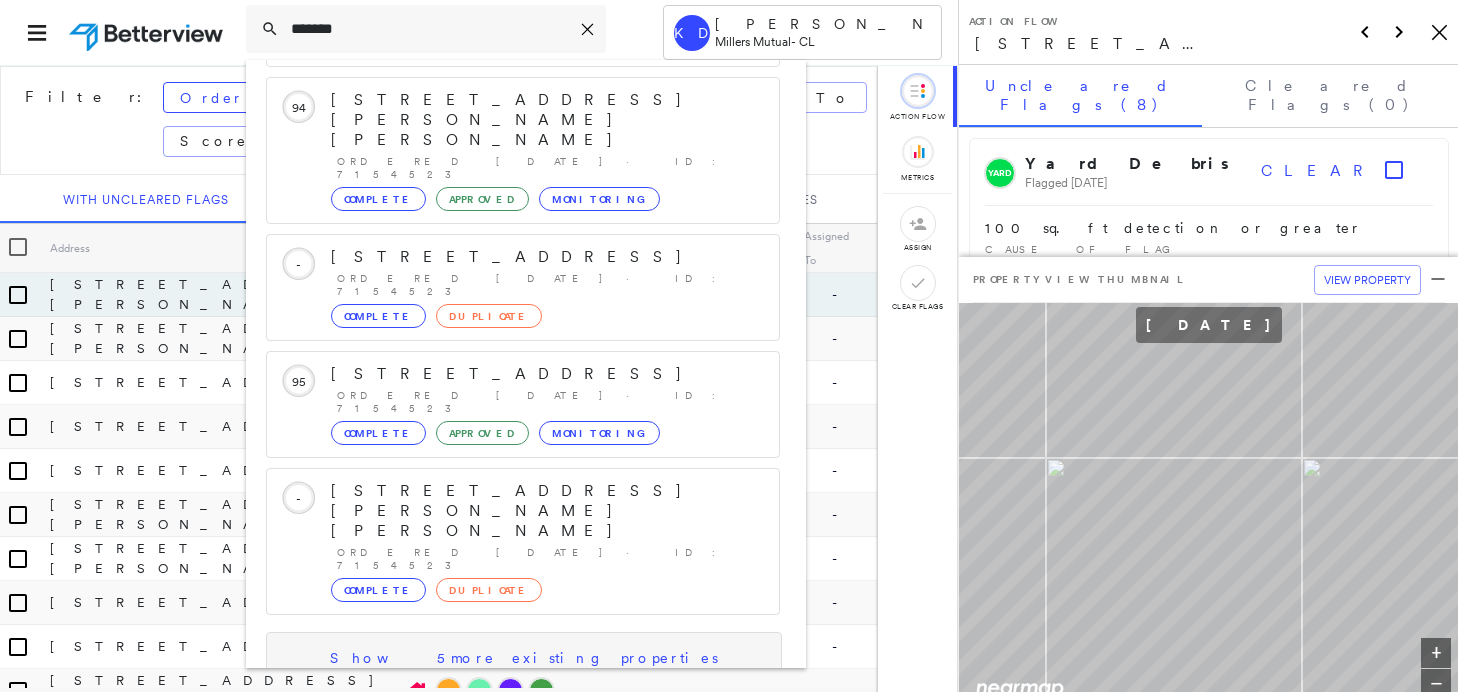 click on "Show  5  more existing properties" at bounding box center [524, 658] 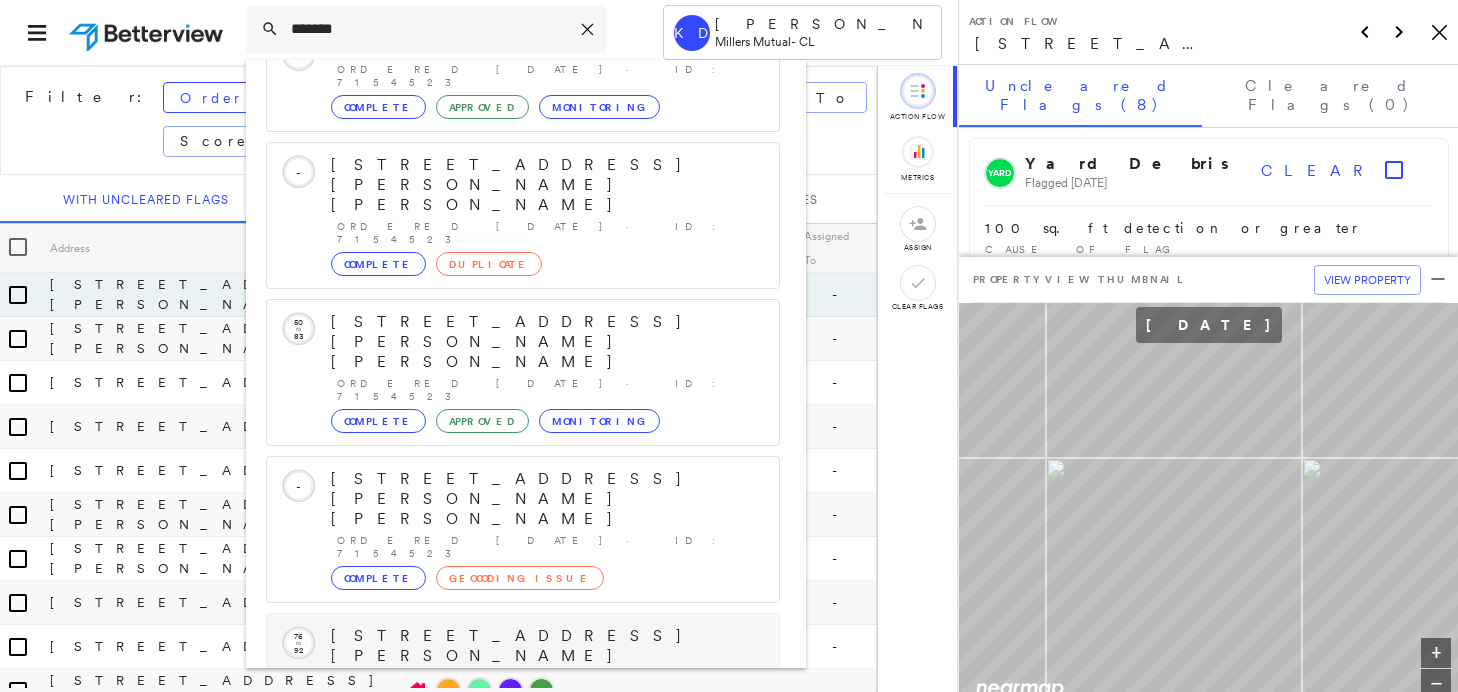 scroll, scrollTop: 591, scrollLeft: 0, axis: vertical 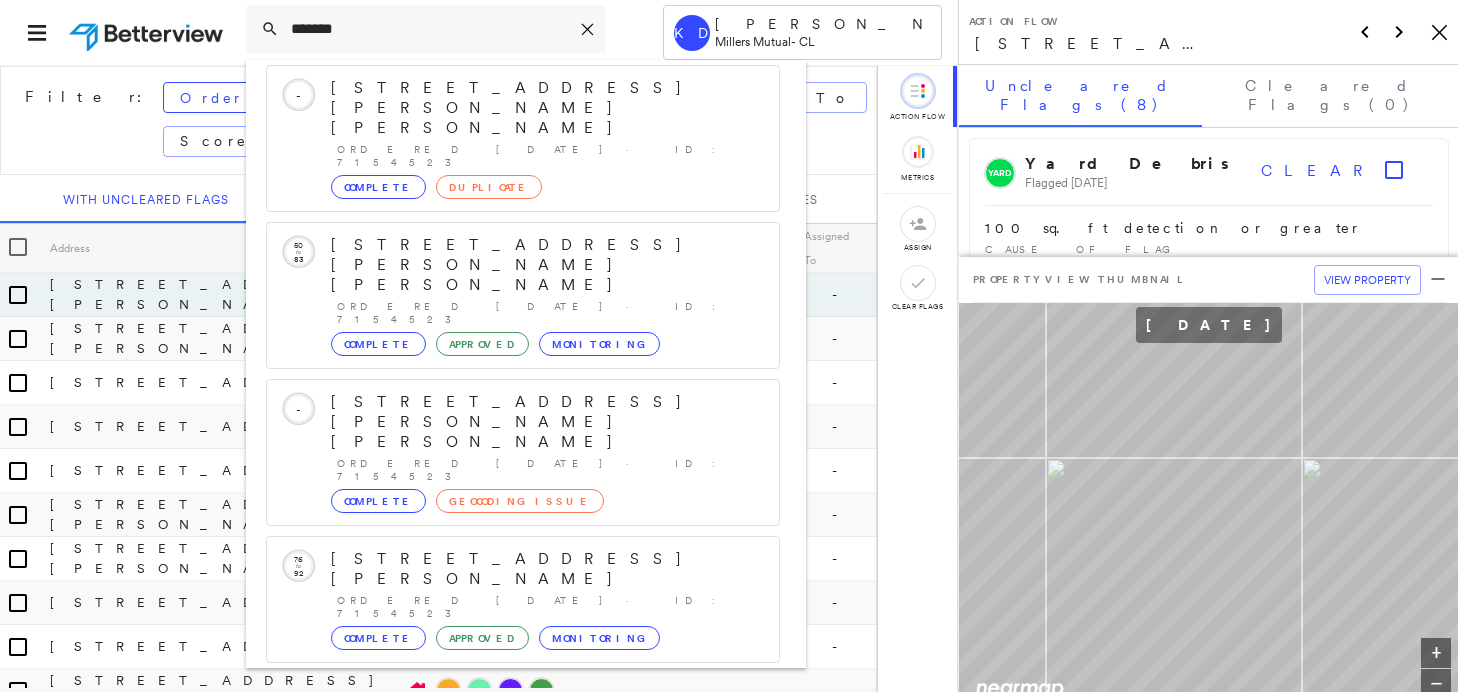 click on "Show  5  more existing properties" at bounding box center [524, 960] 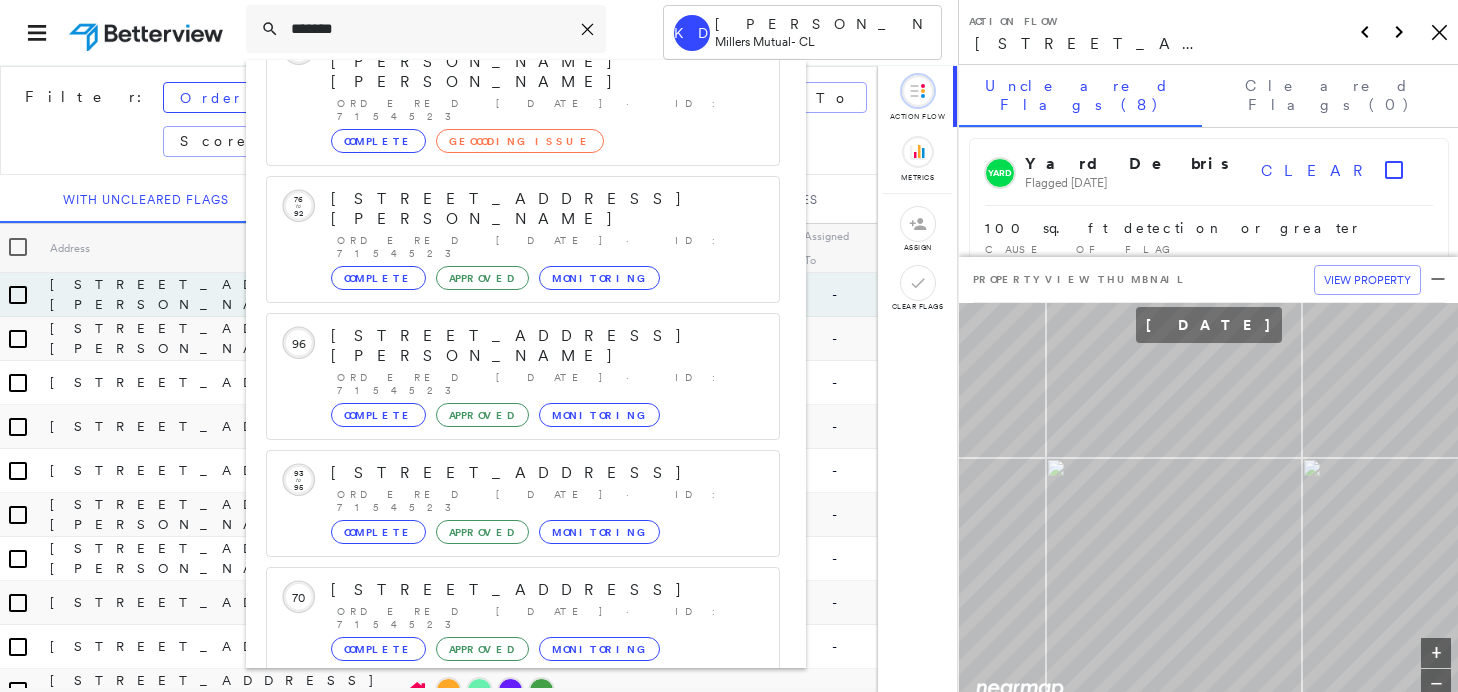 scroll, scrollTop: 1111, scrollLeft: 0, axis: vertical 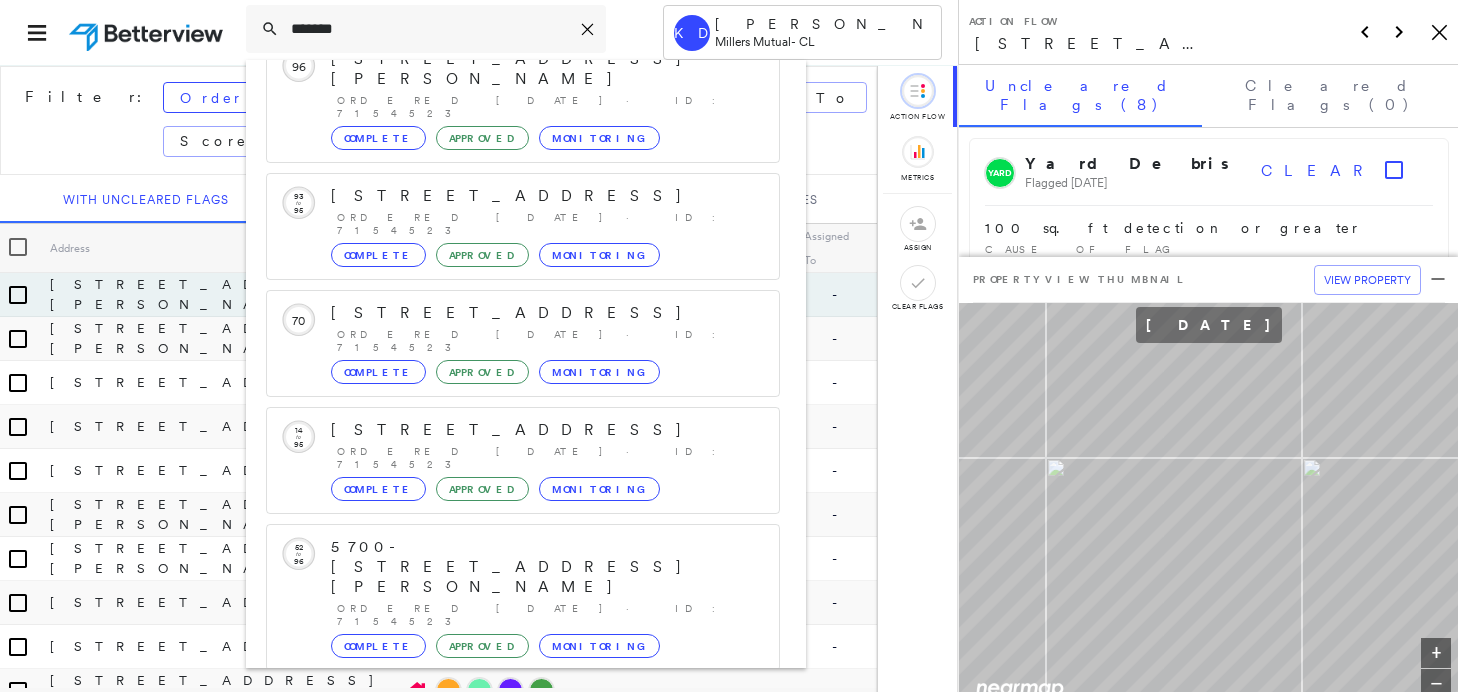 click on "Show  5  more existing properties" at bounding box center (524, 948) 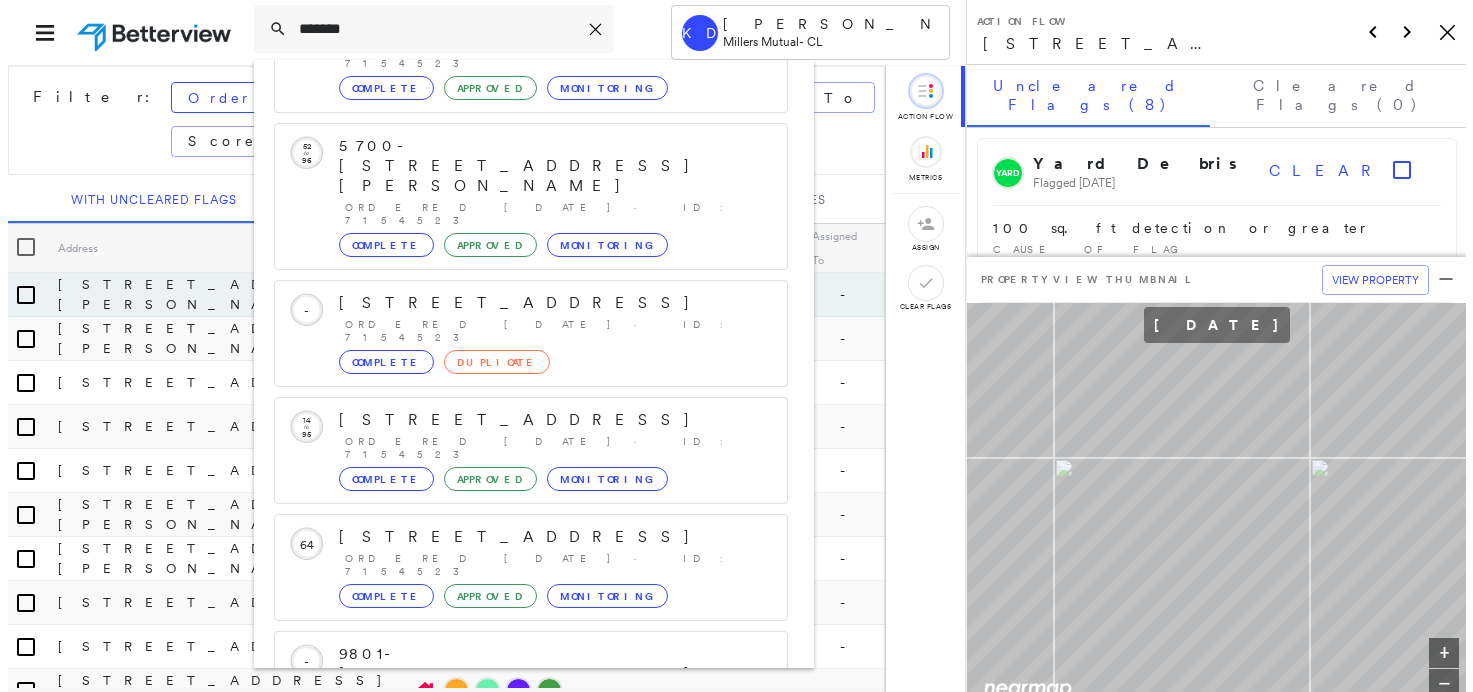 scroll, scrollTop: 1631, scrollLeft: 0, axis: vertical 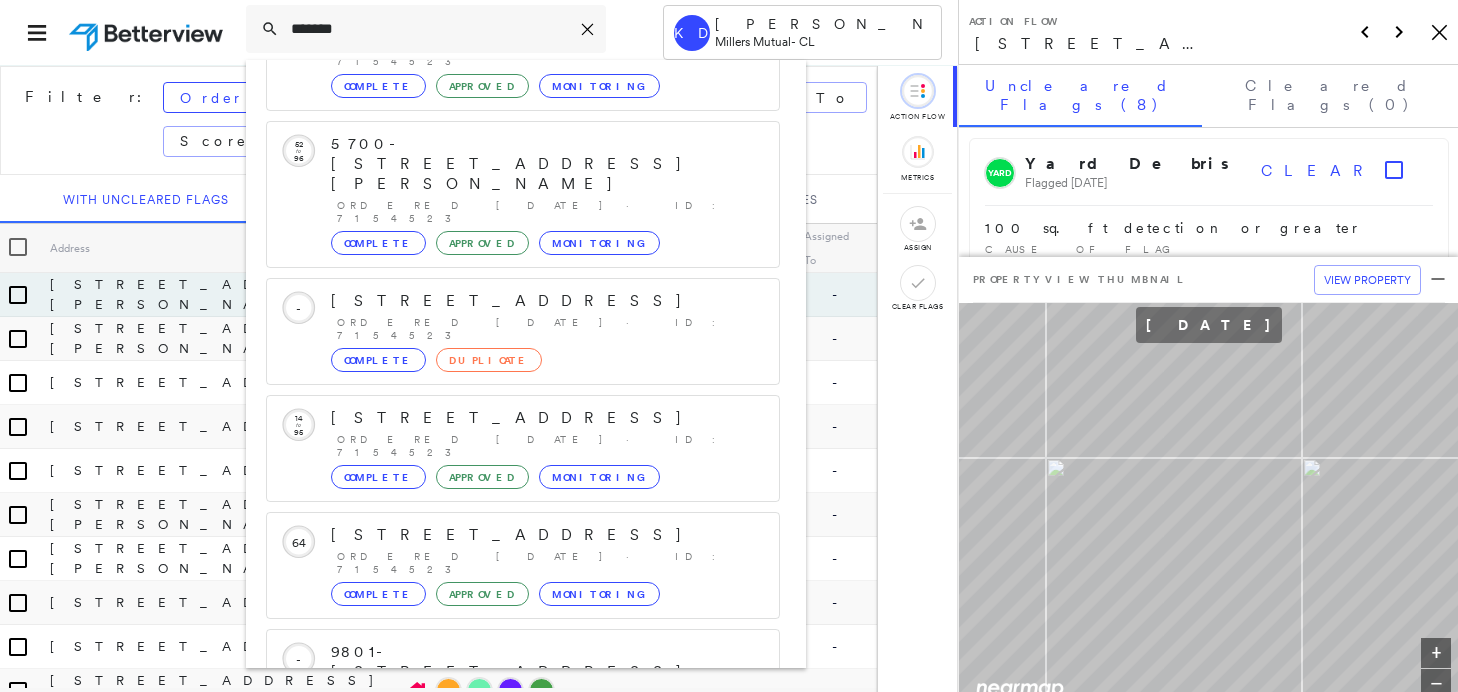 click on "9900 Jefferson Davis Hwy, N Chesterfield, VA 23237 Ordered 01/17/23 · ID: 7154523 Complete Approved Monitoring" at bounding box center (545, 986) 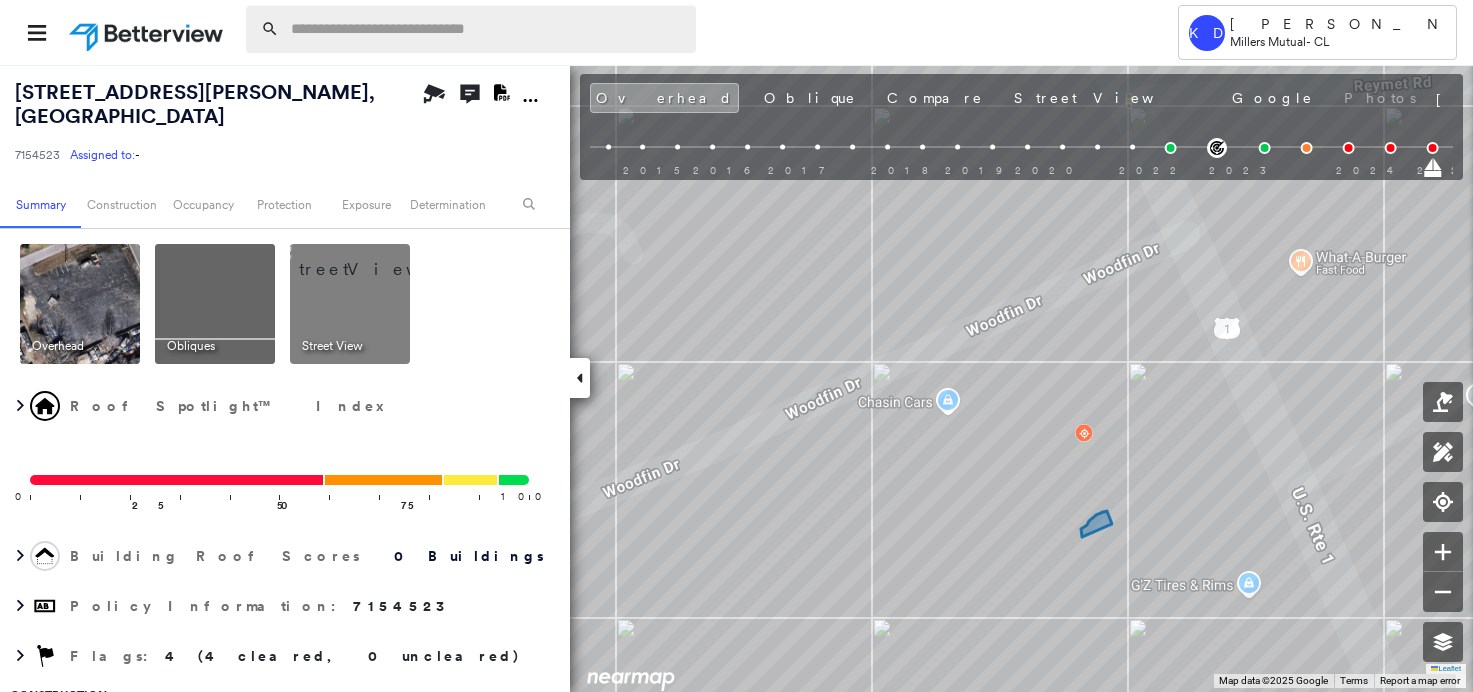 click at bounding box center (487, 29) 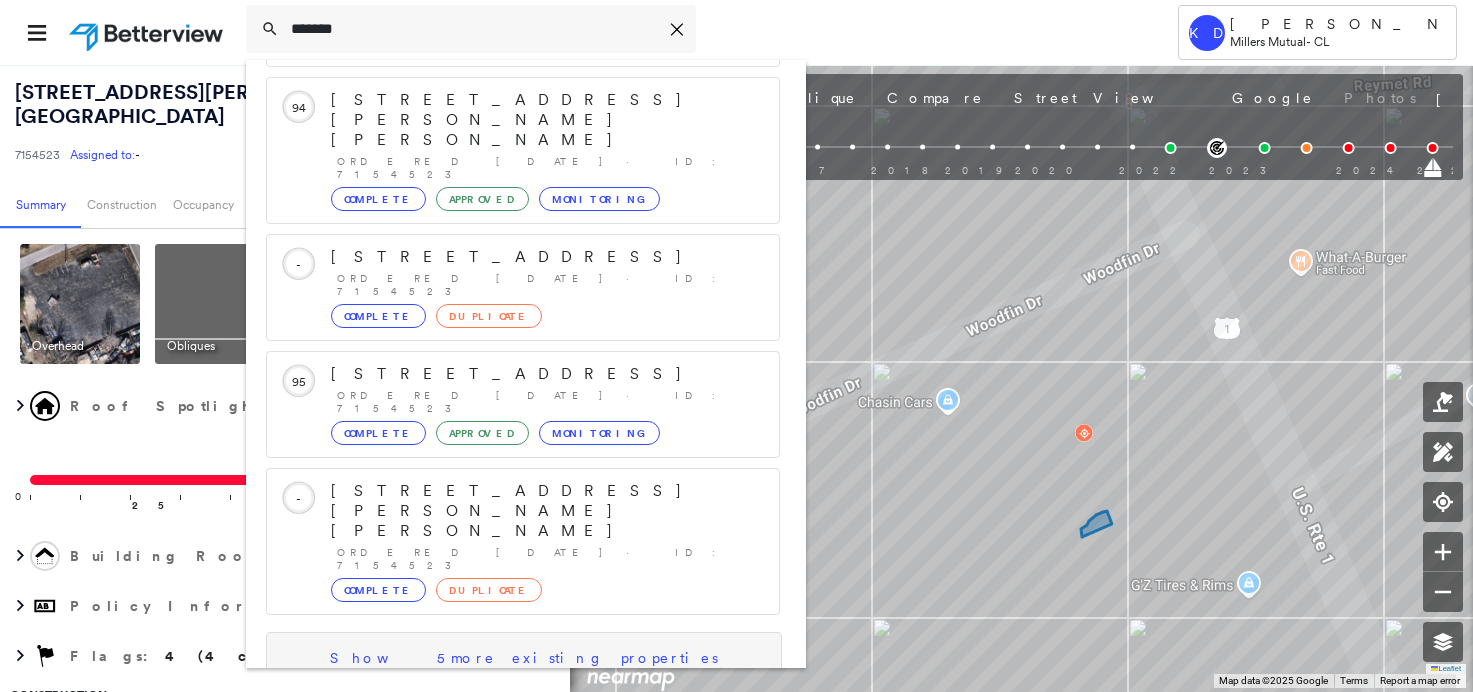 type on "*******" 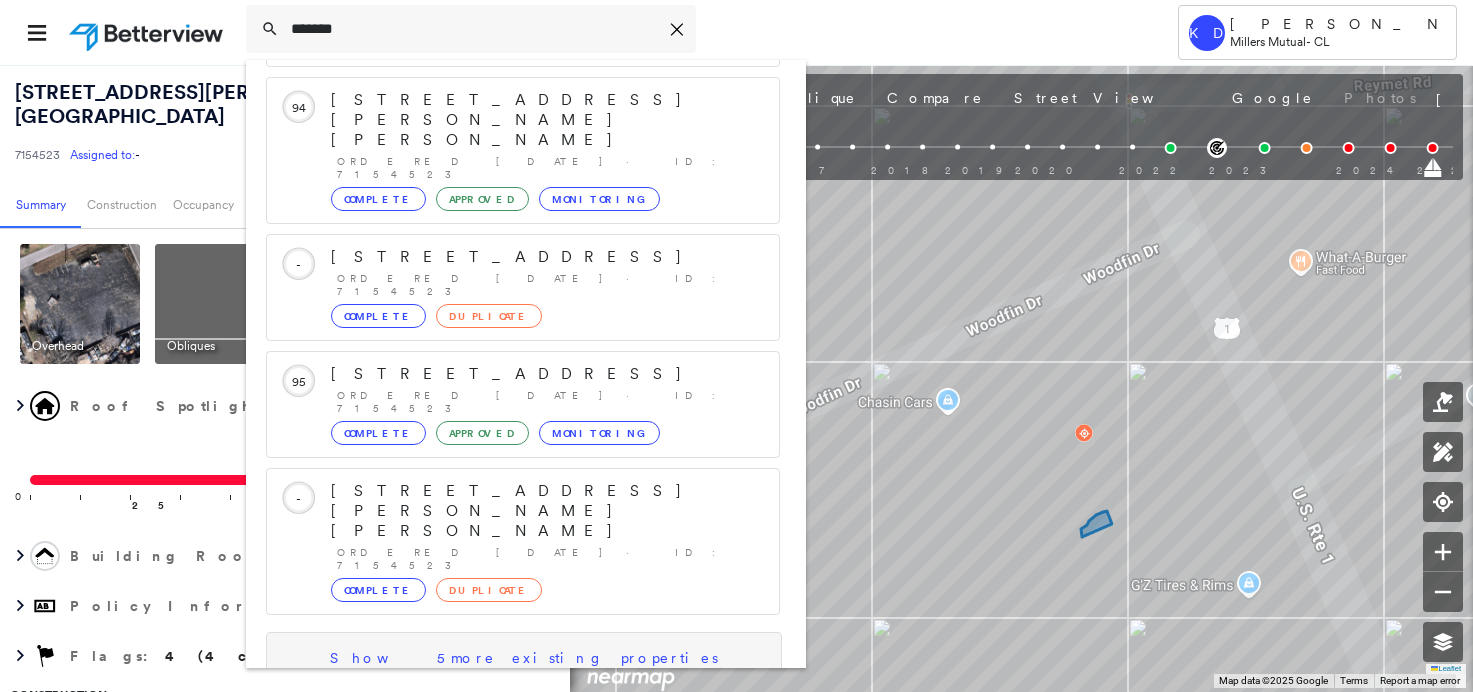 click on "Show  5  more existing properties" at bounding box center (524, 658) 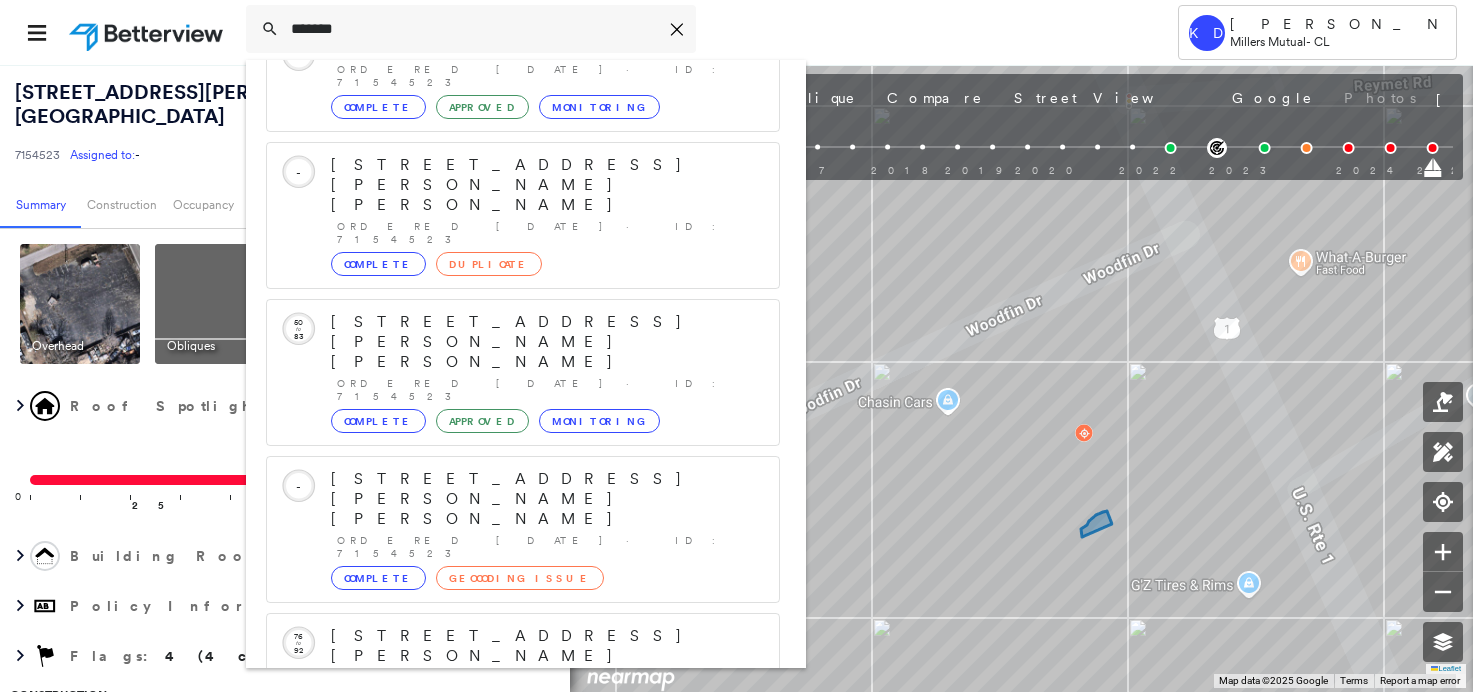 scroll, scrollTop: 591, scrollLeft: 0, axis: vertical 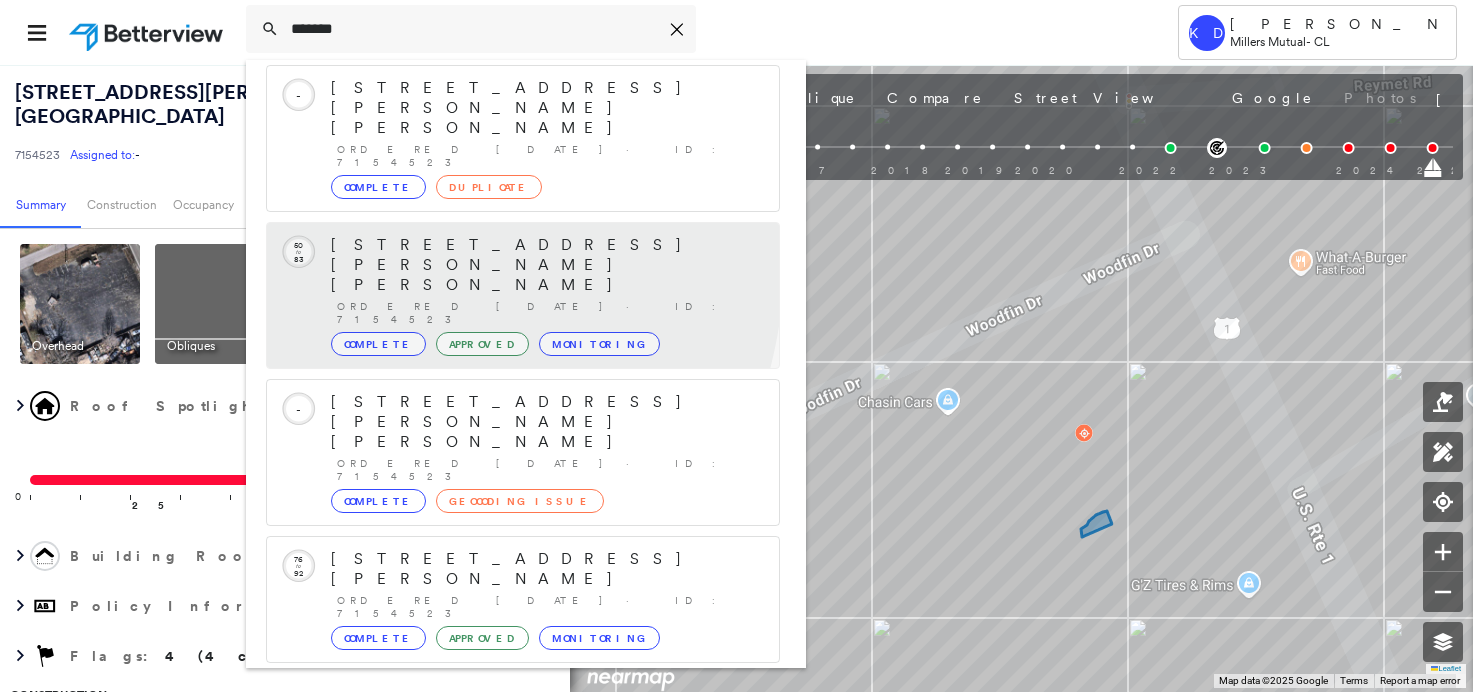 click on "Ordered 01/17/23 · ID: 7154523" at bounding box center (548, 313) 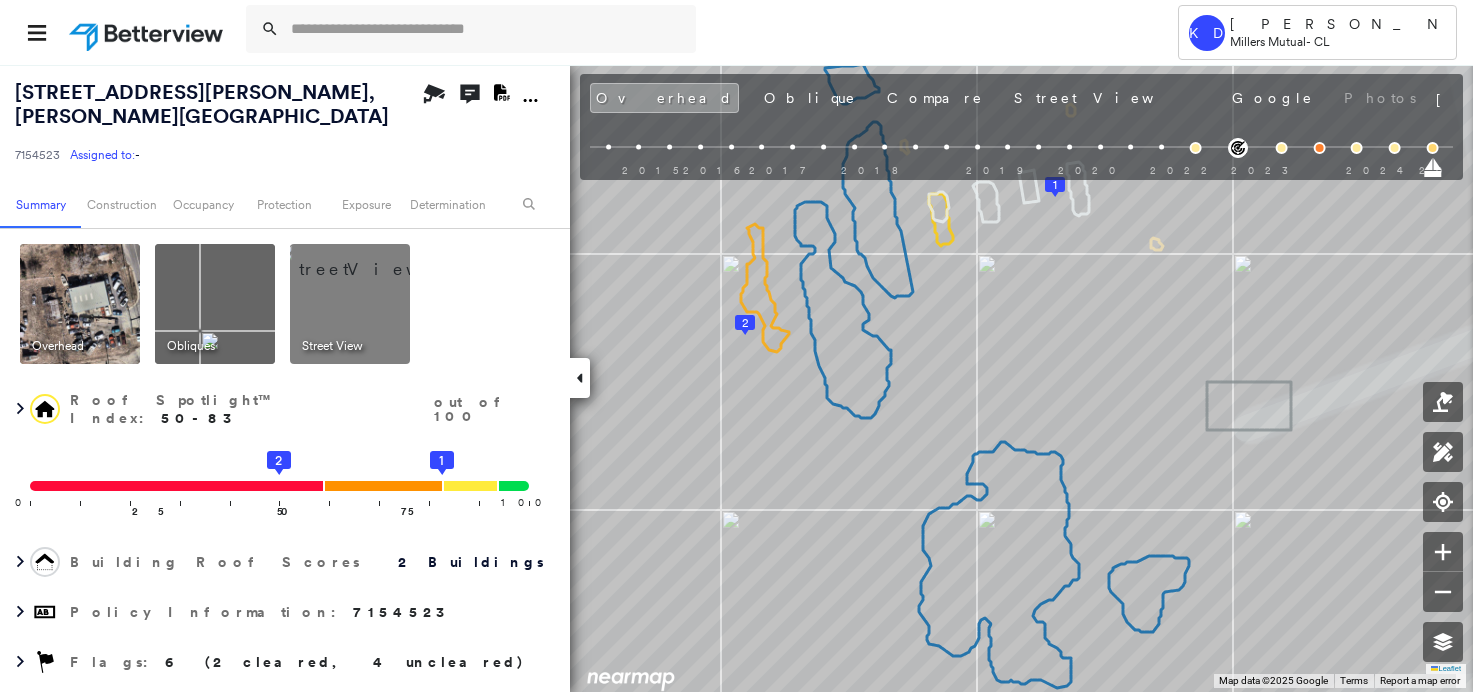 click at bounding box center (374, 259) 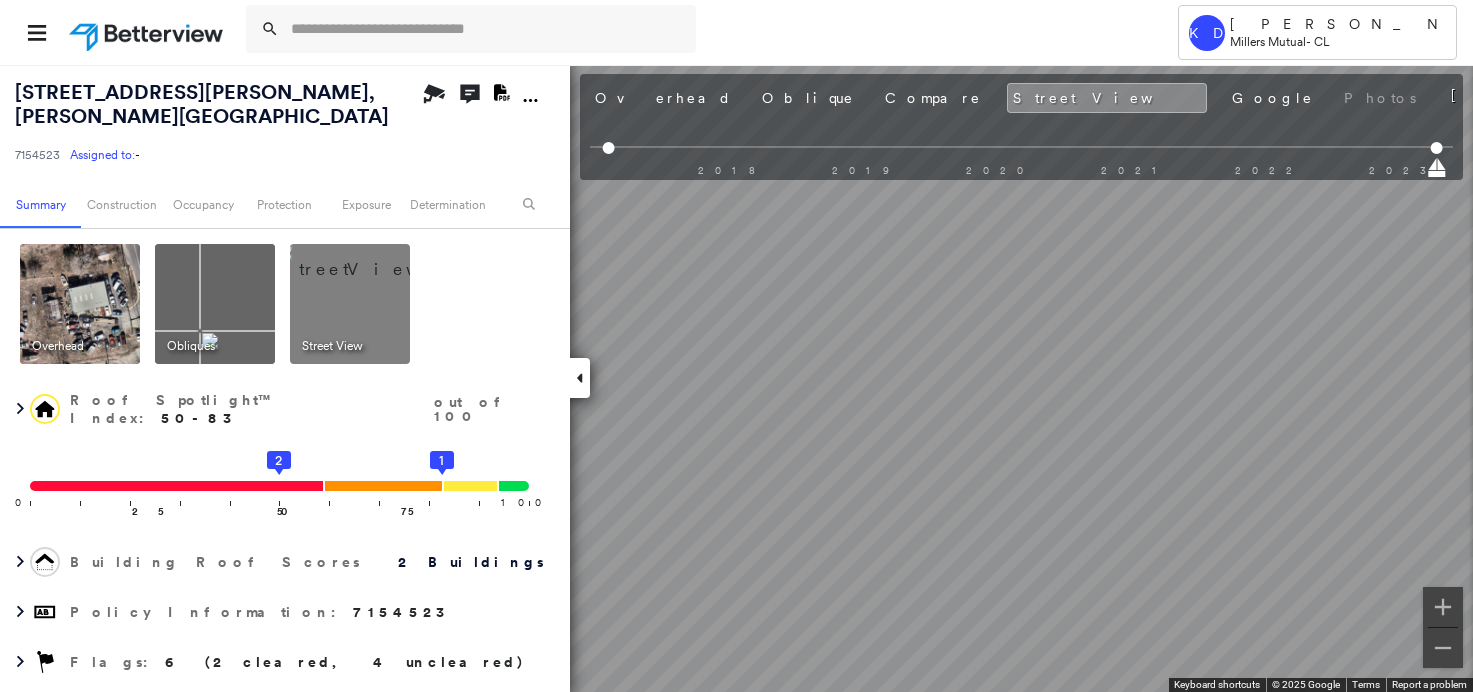 click on "13430 Jefferson Davis Hwy ,  Chester, VA 23831 7154523 Assigned to:  - Assigned to:  - 7154523 Assigned to:  - Open Comments Download PDF Report Summary Construction Occupancy Protection Exposure Determination Overhead Obliques Street View Roof Spotlight™ Index :  50-83 out of 100 0 100 25 50 2 75 1 Building Roof Scores 2 Buildings Policy Information :  7154523 Flags :  6 (2 cleared, 4 uncleared) Construction Roof Spotlights :  Patching, Rust, Skylight, Vent Property Features :  Boat, Yard Debris, Trailer Roof Size & Shape :  2 buildings  Occupancy Protection Exposure FEMA Risk Index Additional Perils Determination Flags :  6 (2 cleared, 4 uncleared) Uncleared Flags (4) Cleared Flags  (2) MED Medium Flagged 03/15/25 Clear Damage Flagged 01/17/23 Clear Yard Yard Debris Flagged 01/17/23 Clear LOW Low Priority Flagged 01/17/23 Clear Action Taken New Entry History Quote/New Business Terms & Conditions Added ACV Endorsement Added Cosmetic Endorsement Inspection/Loss Control Onsite Inspection Ordered General Save" at bounding box center [736, 378] 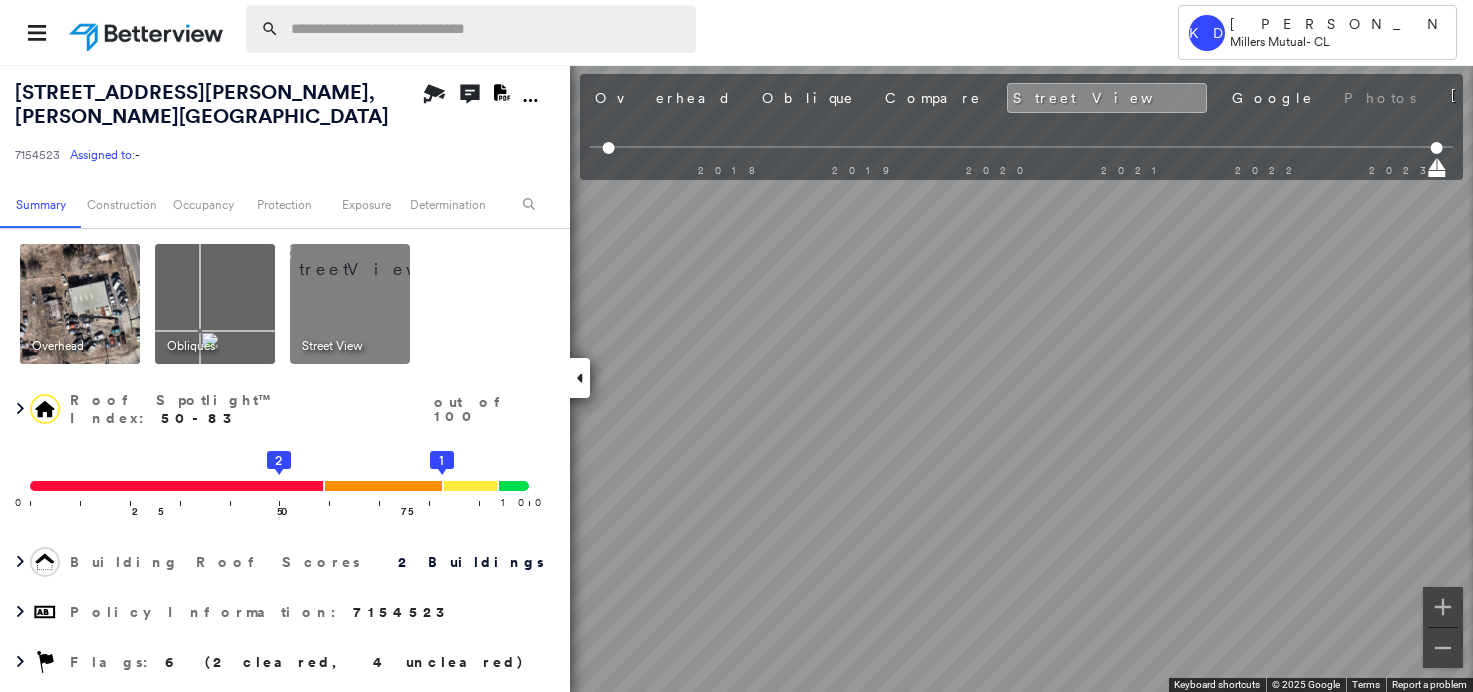 click at bounding box center (487, 29) 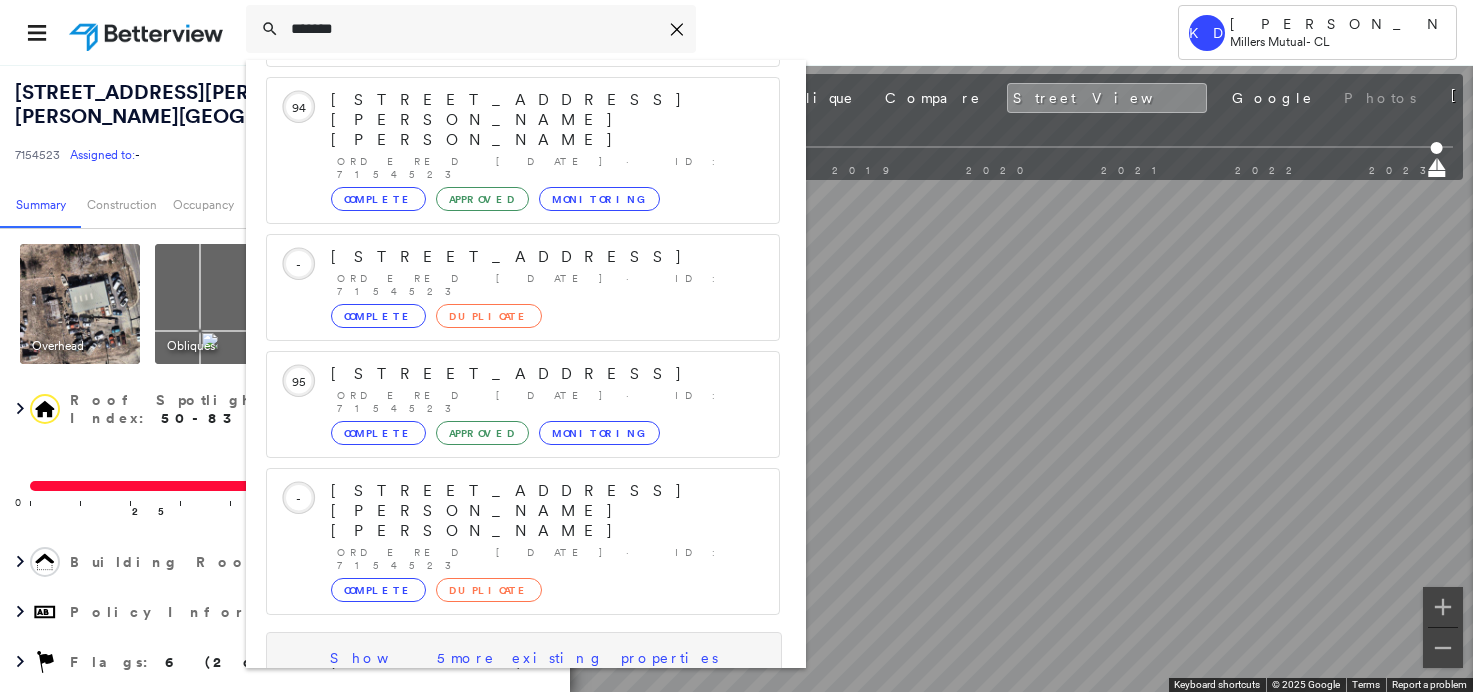 type on "*******" 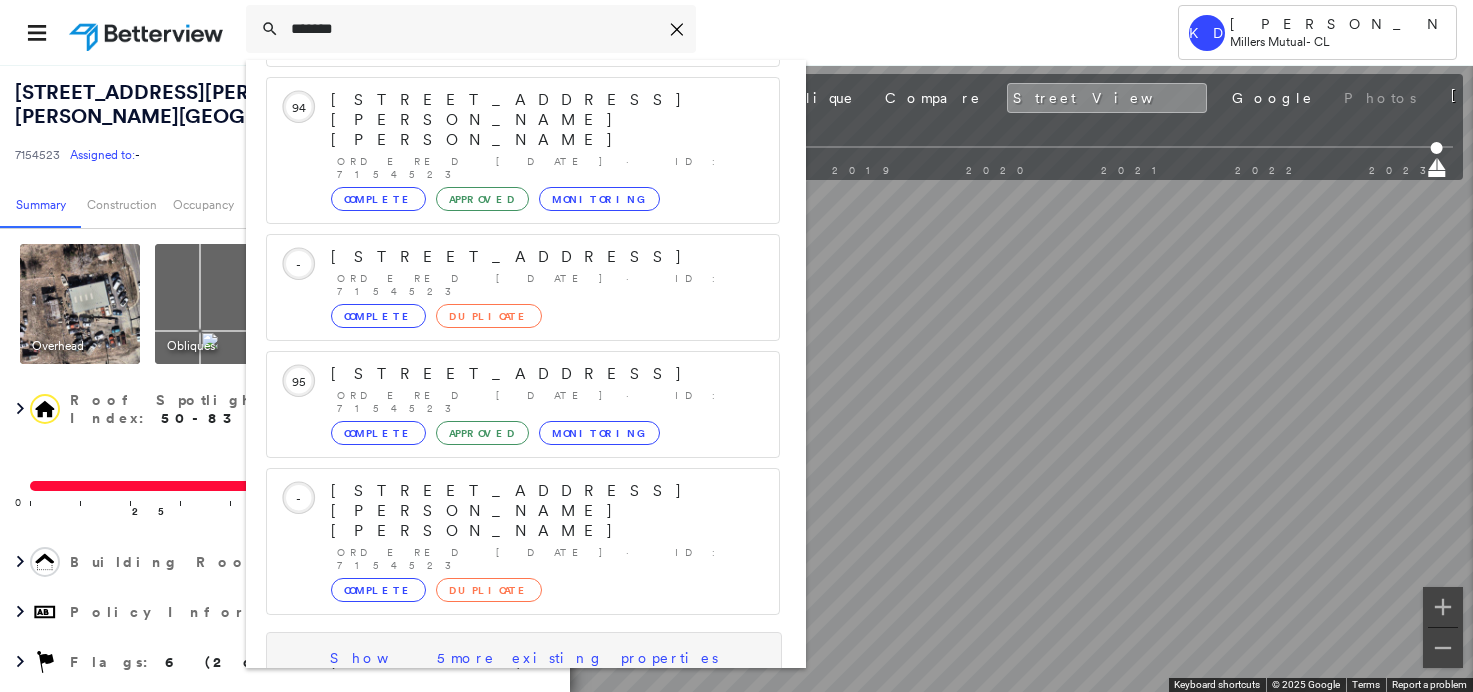 click on "Show  5  more existing properties" at bounding box center (524, 658) 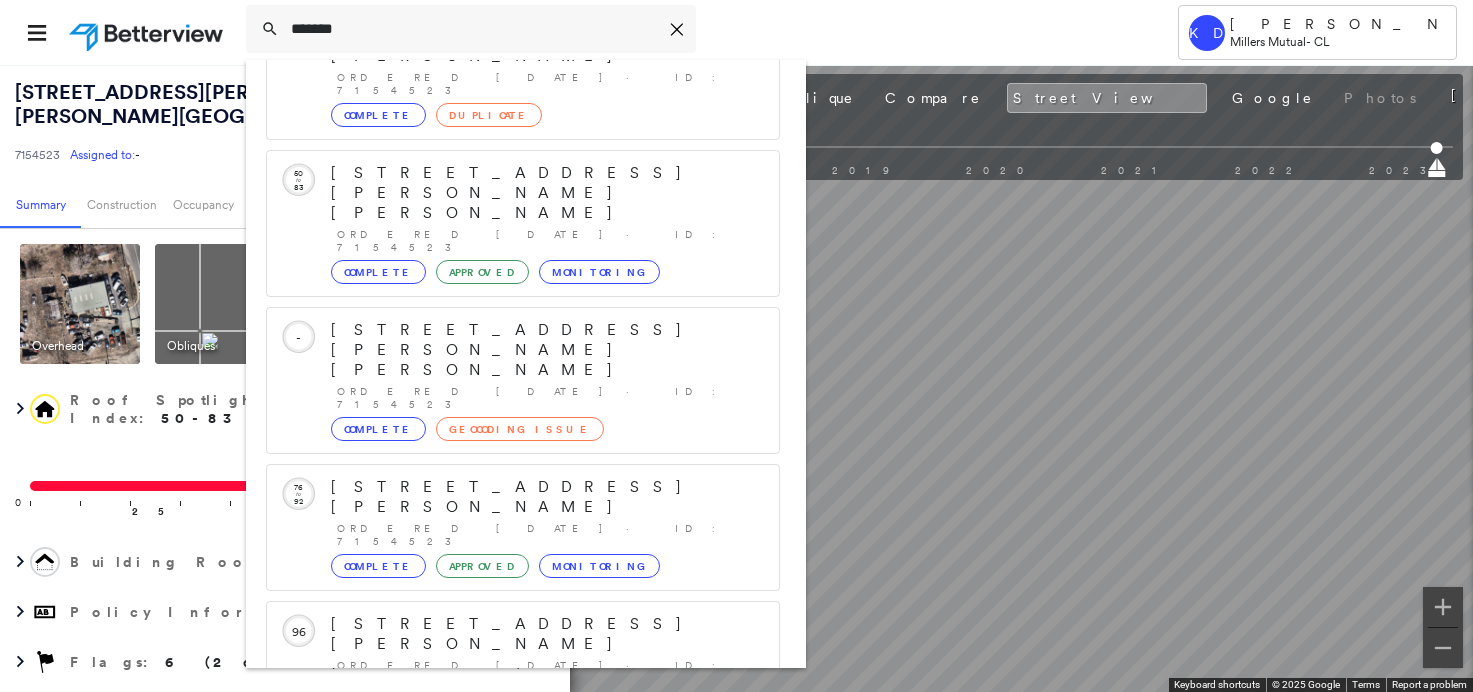 scroll, scrollTop: 691, scrollLeft: 0, axis: vertical 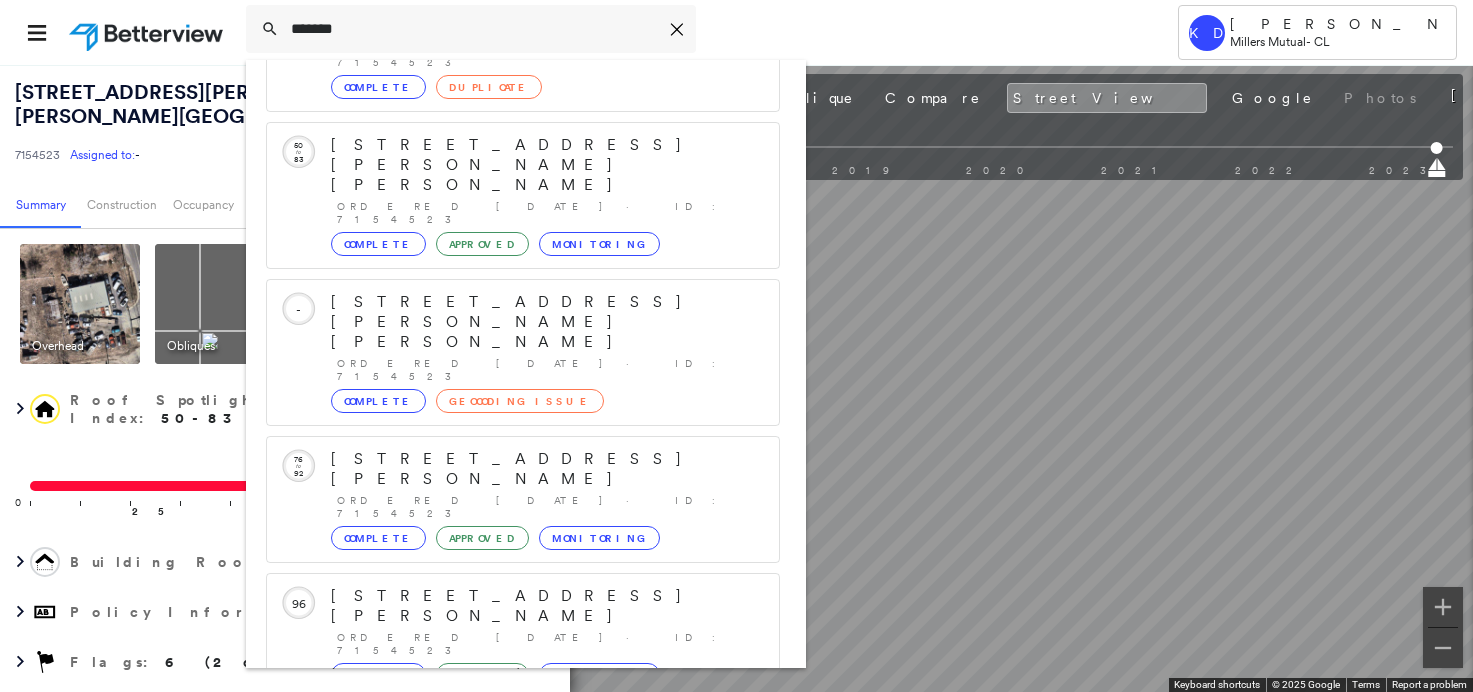 click on "Show  5  more existing properties" at bounding box center (524, 860) 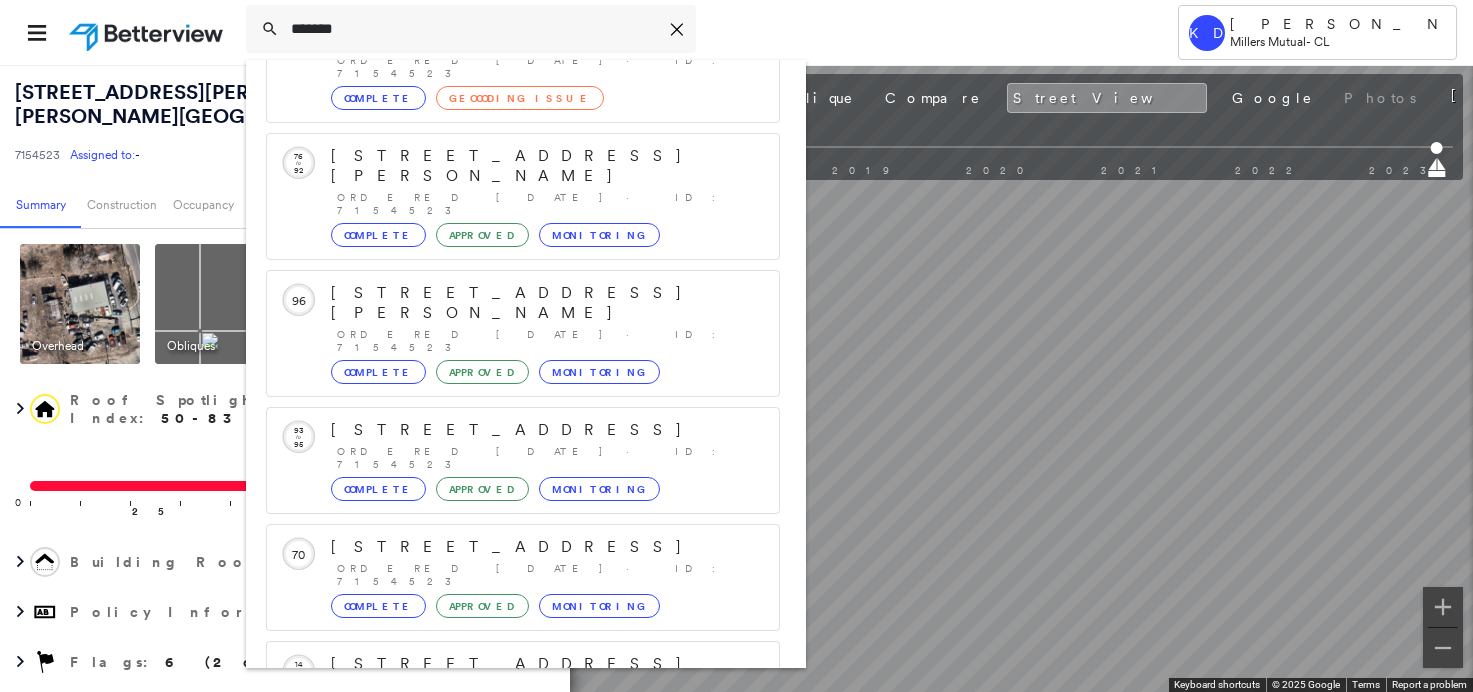 scroll, scrollTop: 1111, scrollLeft: 0, axis: vertical 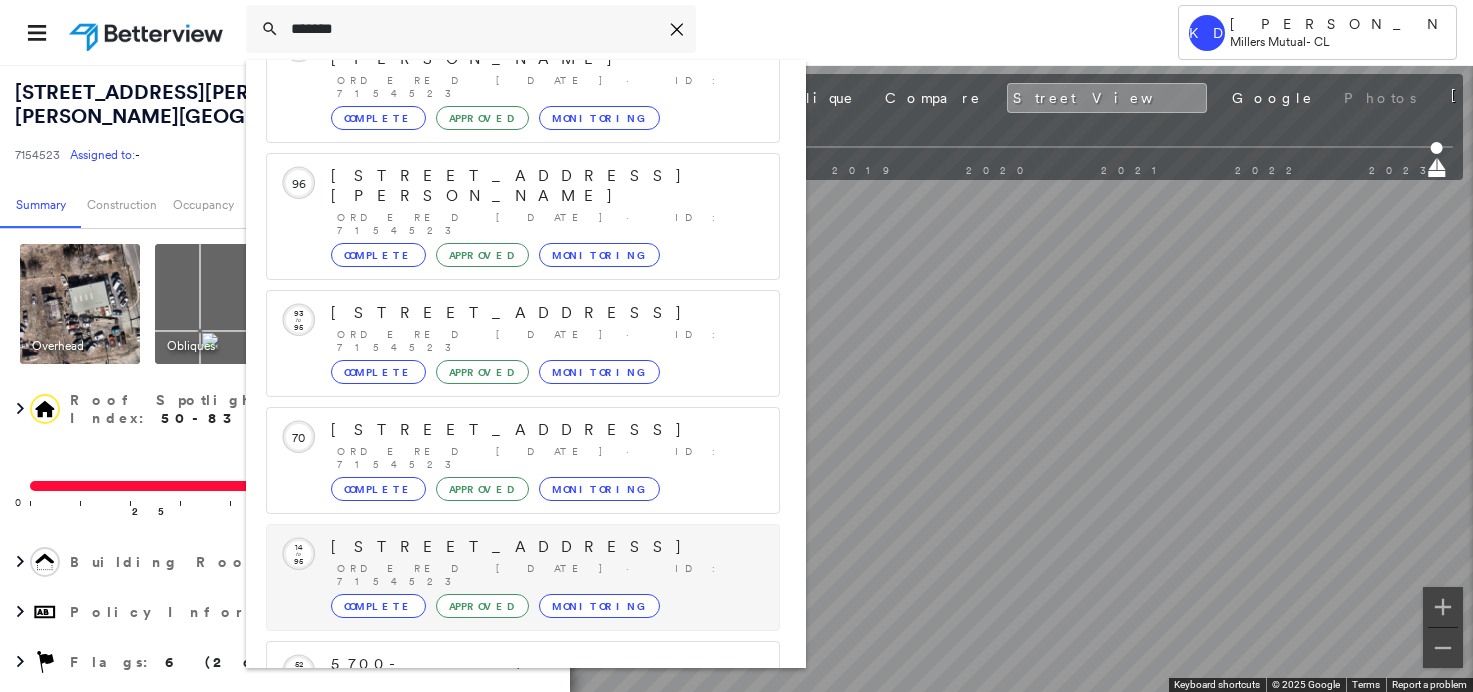 click on "2581 Bellwood Rd, N Chesterfield, VA 23237" at bounding box center (545, 547) 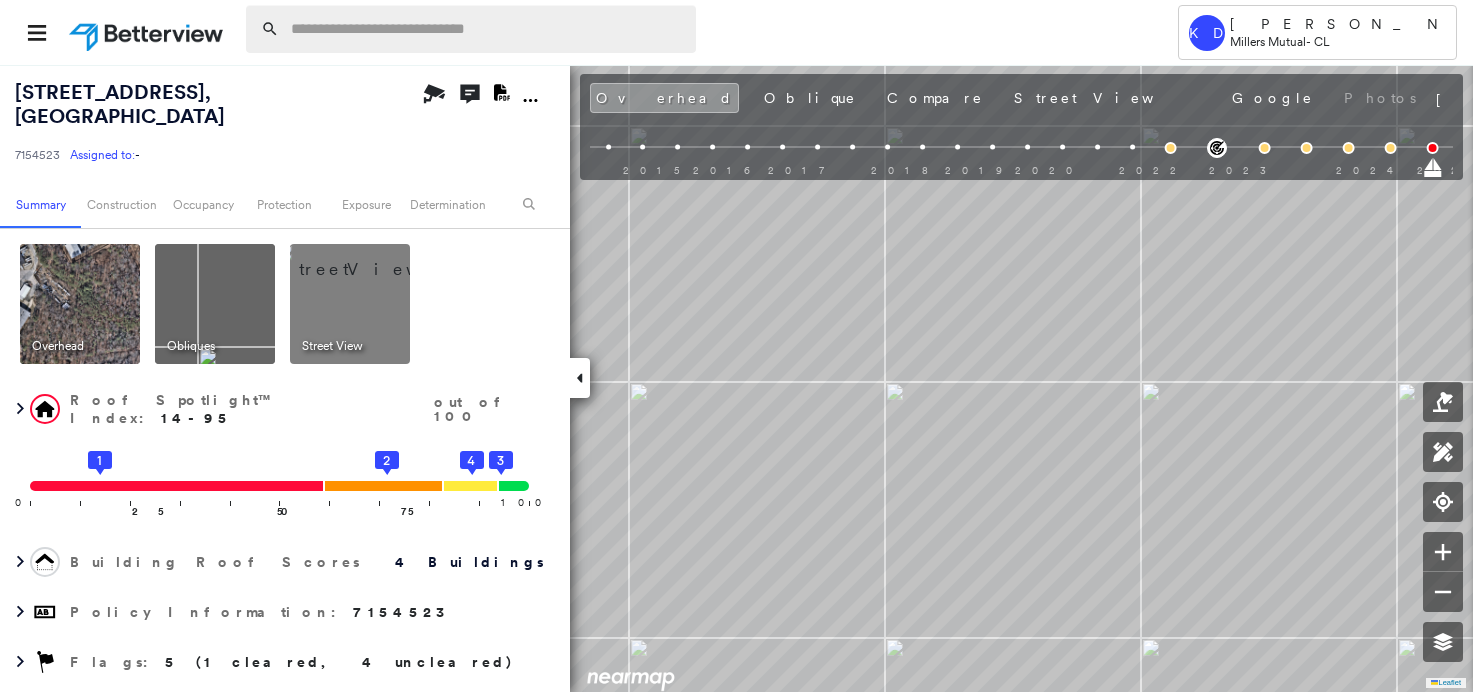 click at bounding box center [487, 29] 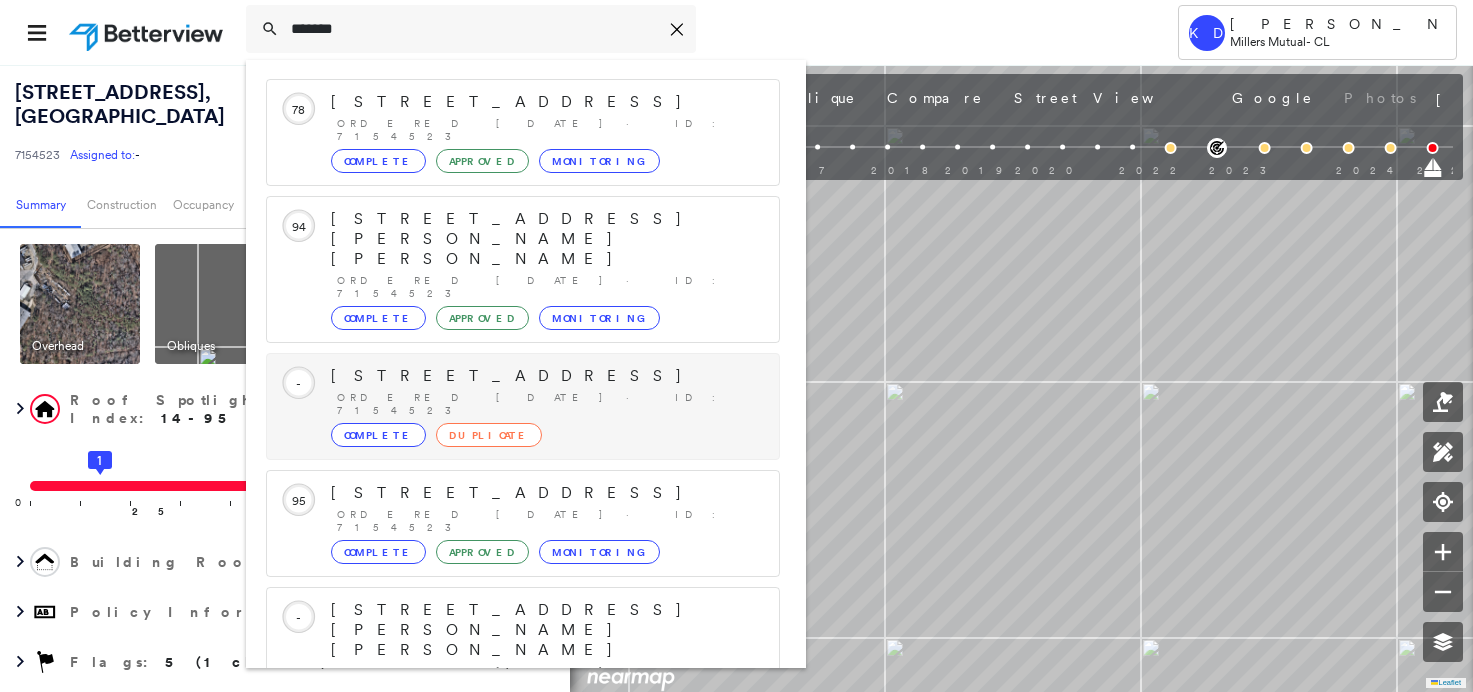 scroll, scrollTop: 100, scrollLeft: 0, axis: vertical 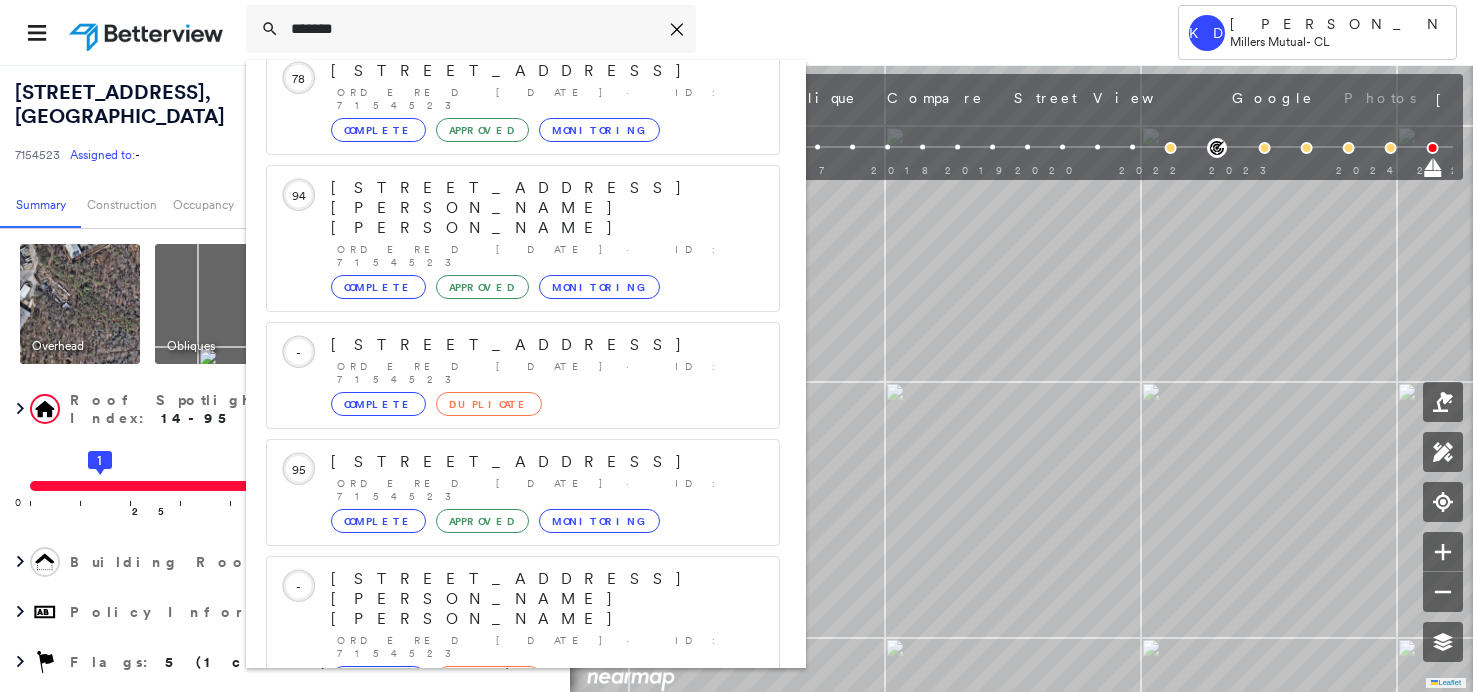 type on "*******" 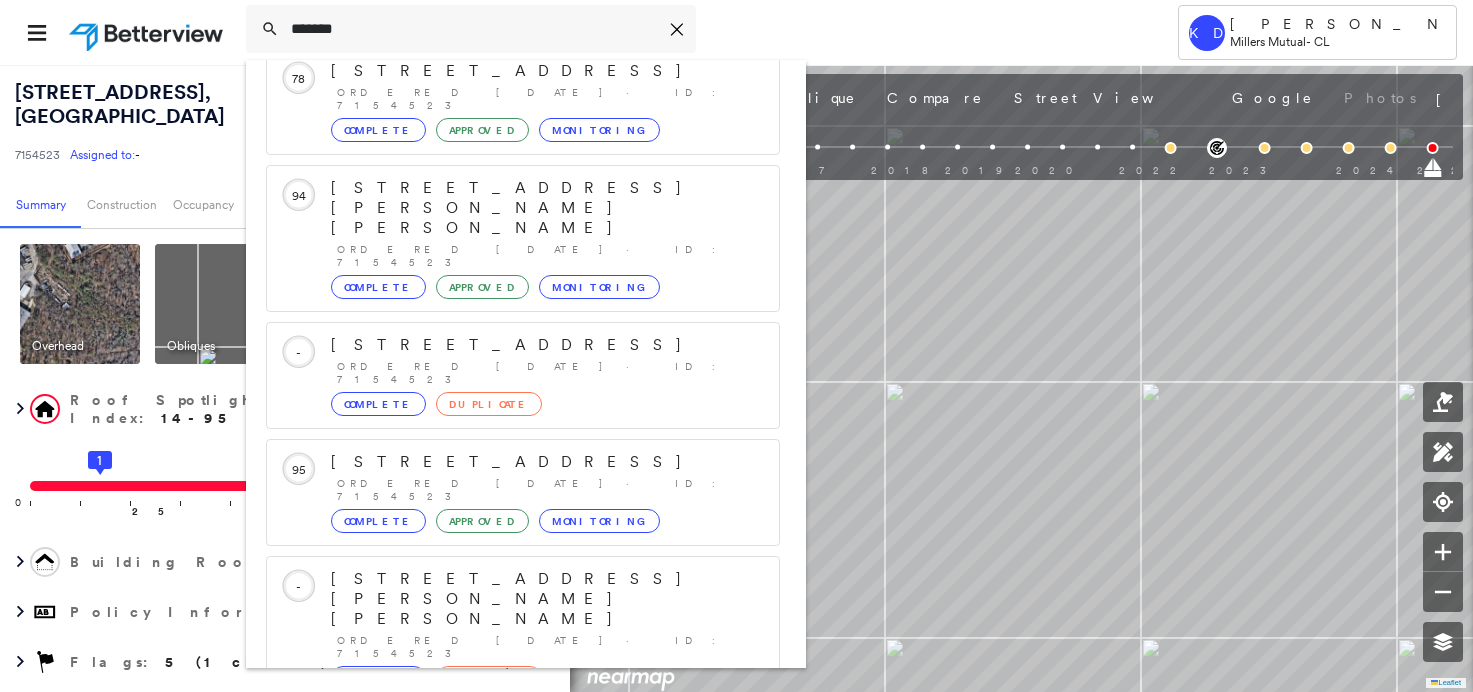click on "Show  5  more existing properties" at bounding box center [524, 746] 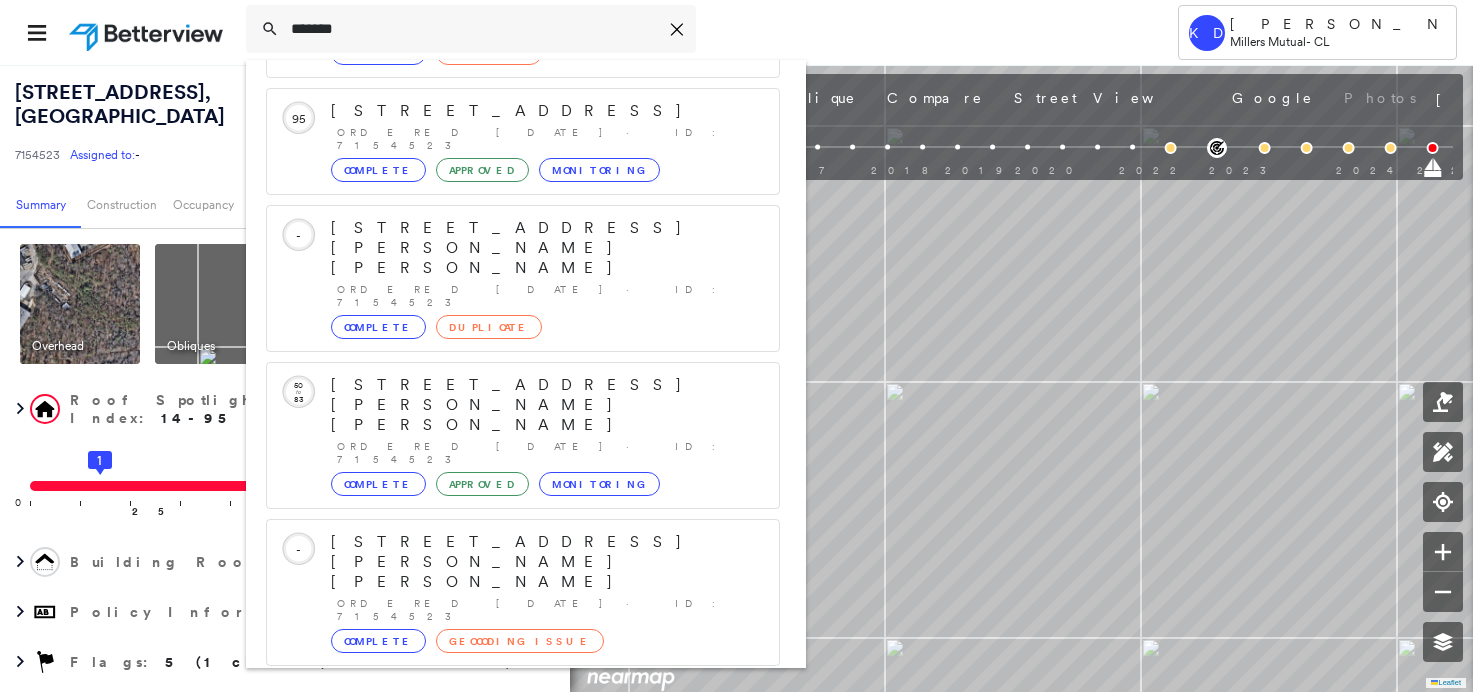 scroll, scrollTop: 591, scrollLeft: 0, axis: vertical 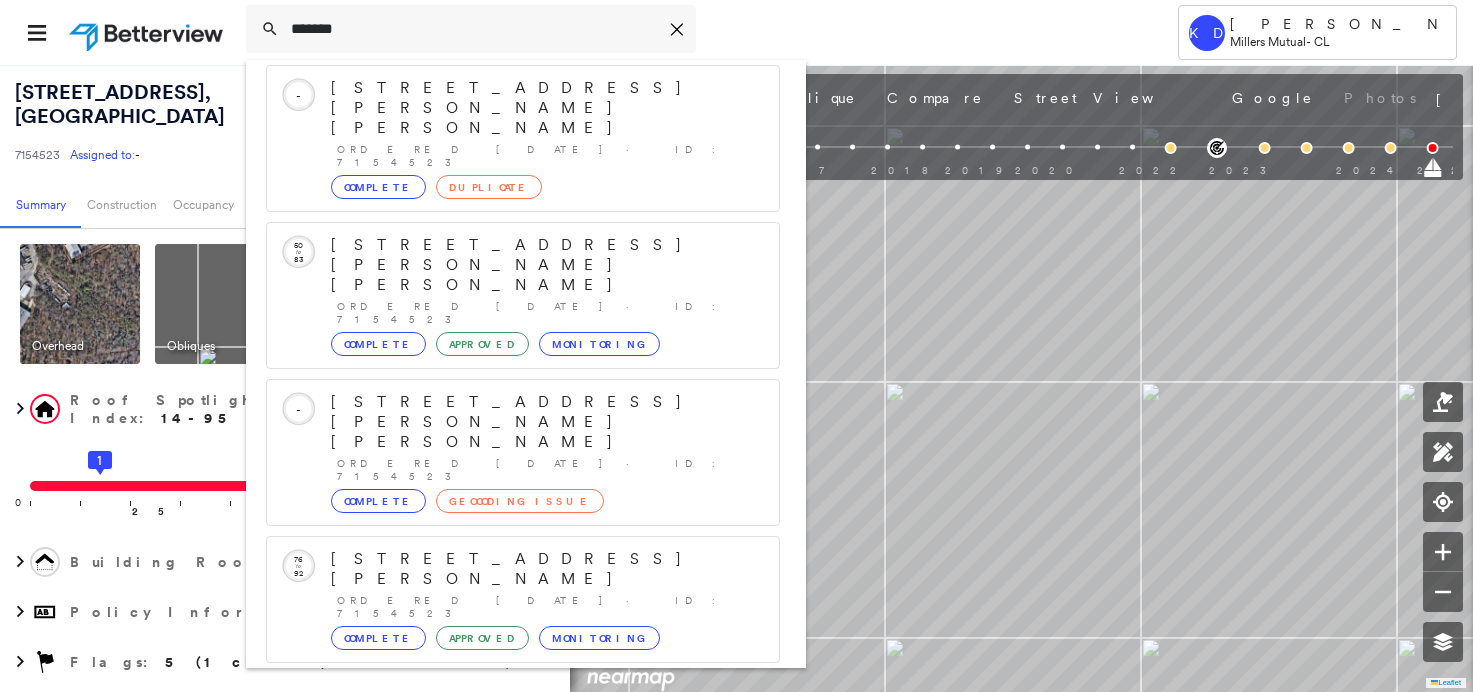 click on "Show  5  more existing properties" at bounding box center (524, 960) 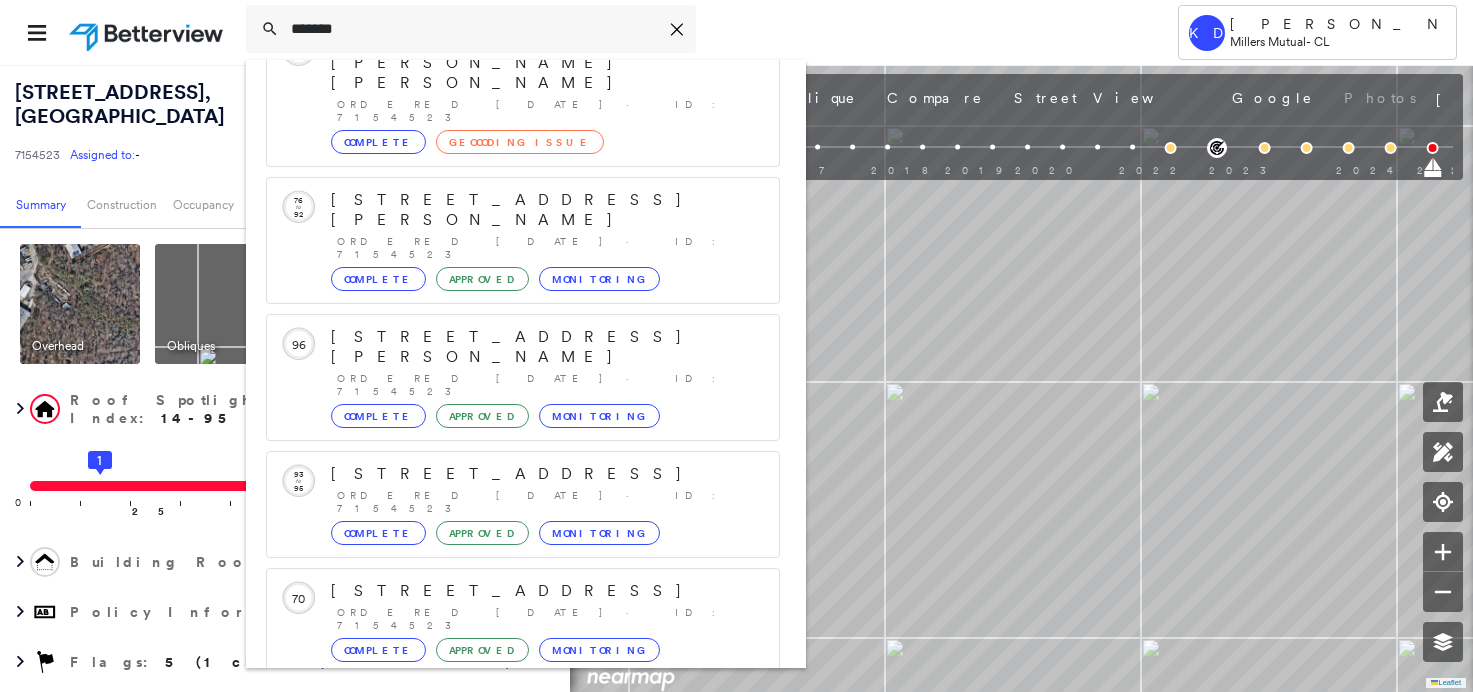 scroll, scrollTop: 1111, scrollLeft: 0, axis: vertical 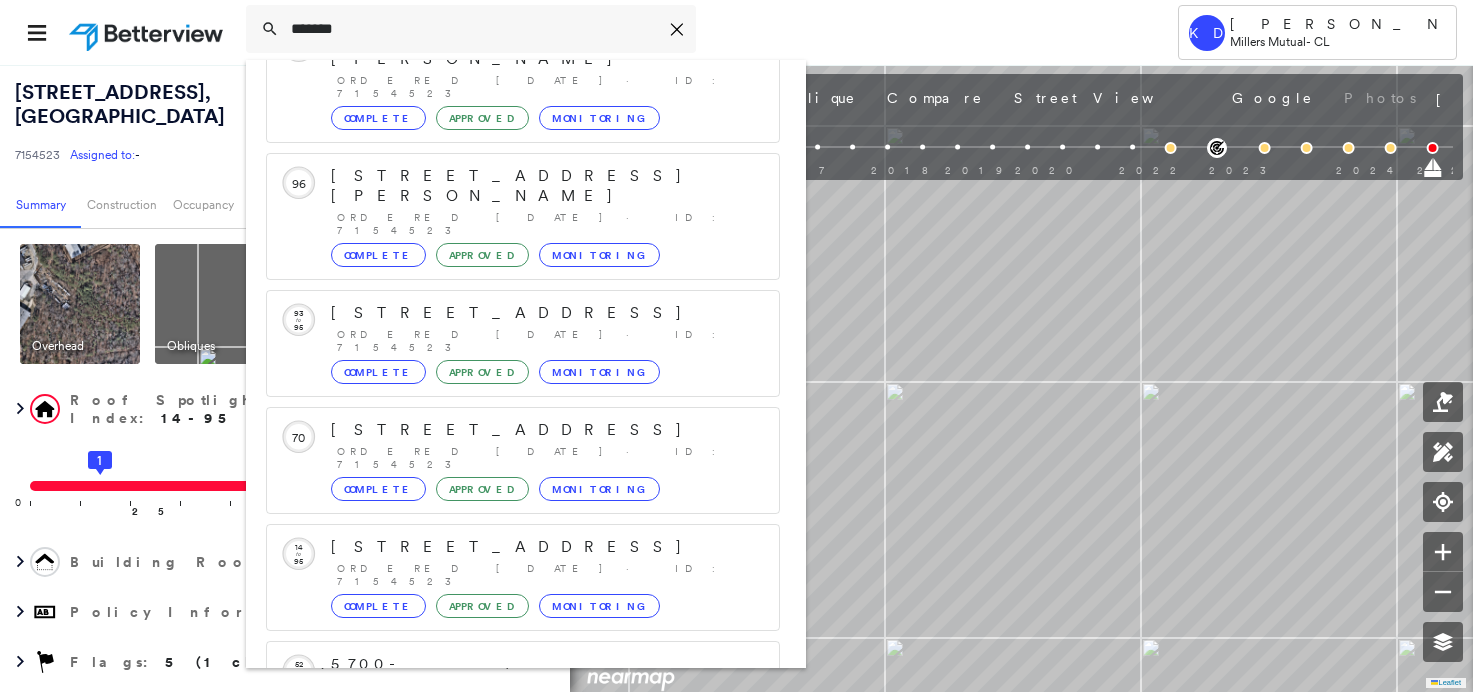 click on "Show  5  more existing properties" at bounding box center (524, 1065) 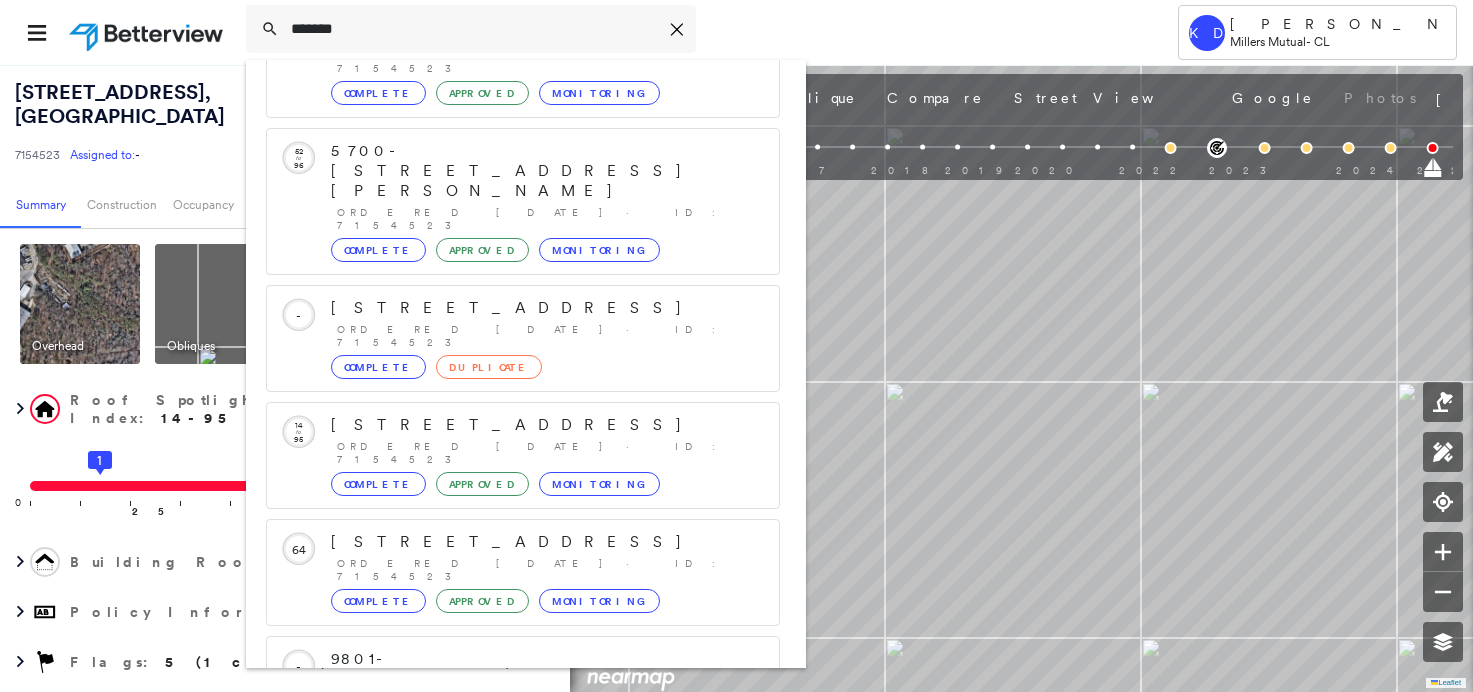 scroll, scrollTop: 1631, scrollLeft: 0, axis: vertical 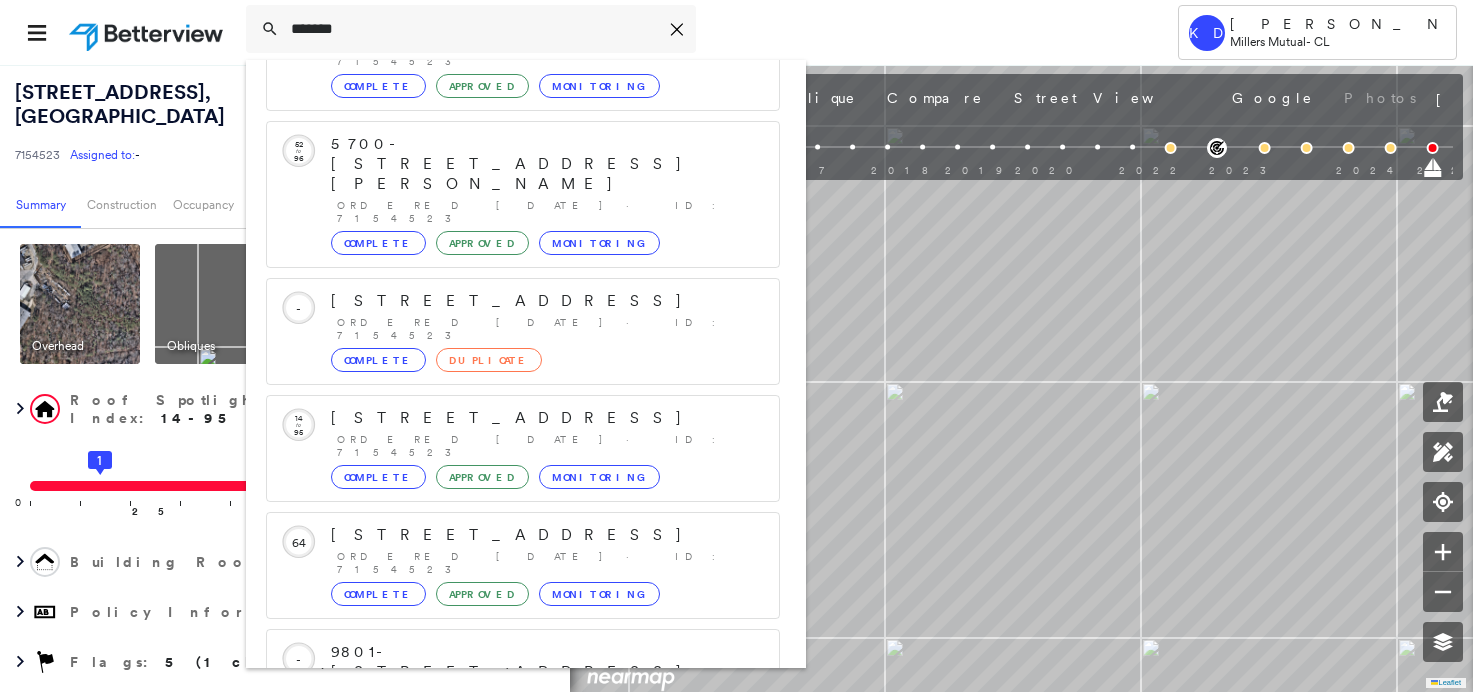 click on "Show  2  more existing properties" at bounding box center (524, 1230) 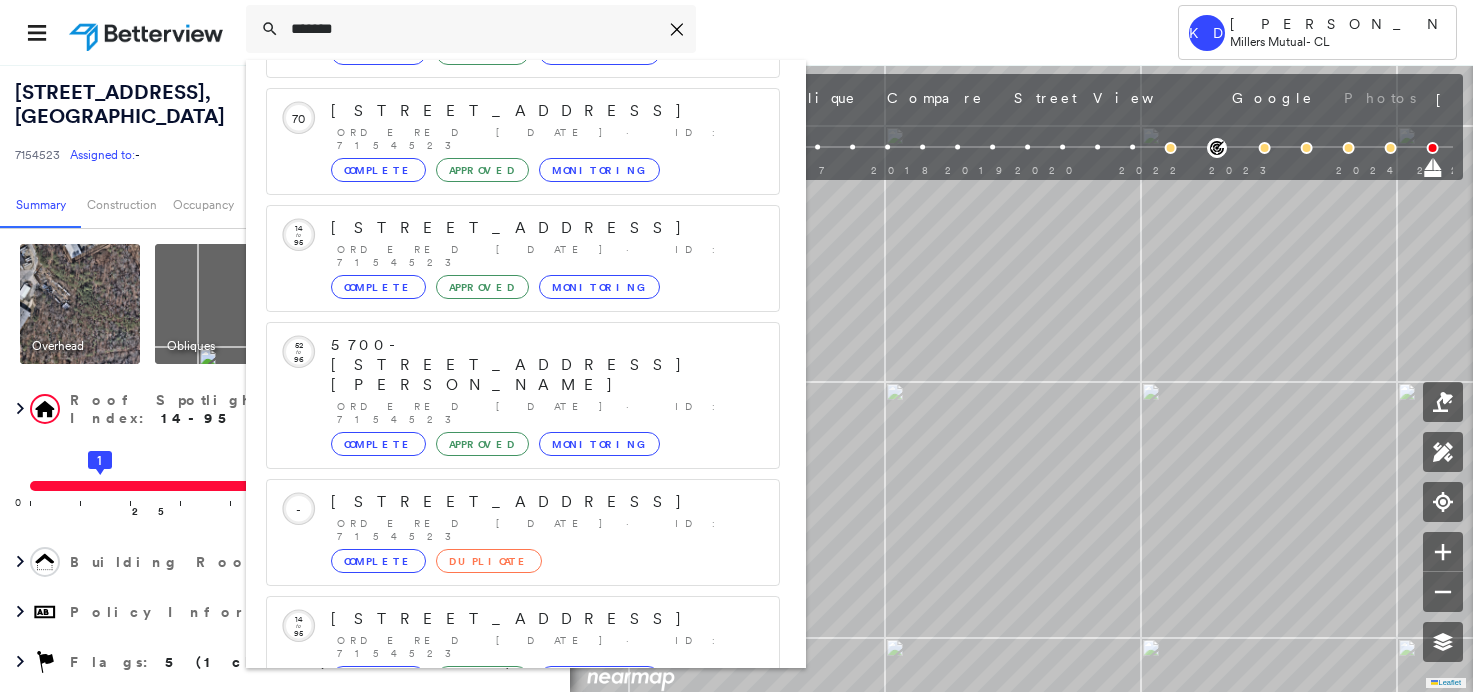 scroll, scrollTop: 1387, scrollLeft: 0, axis: vertical 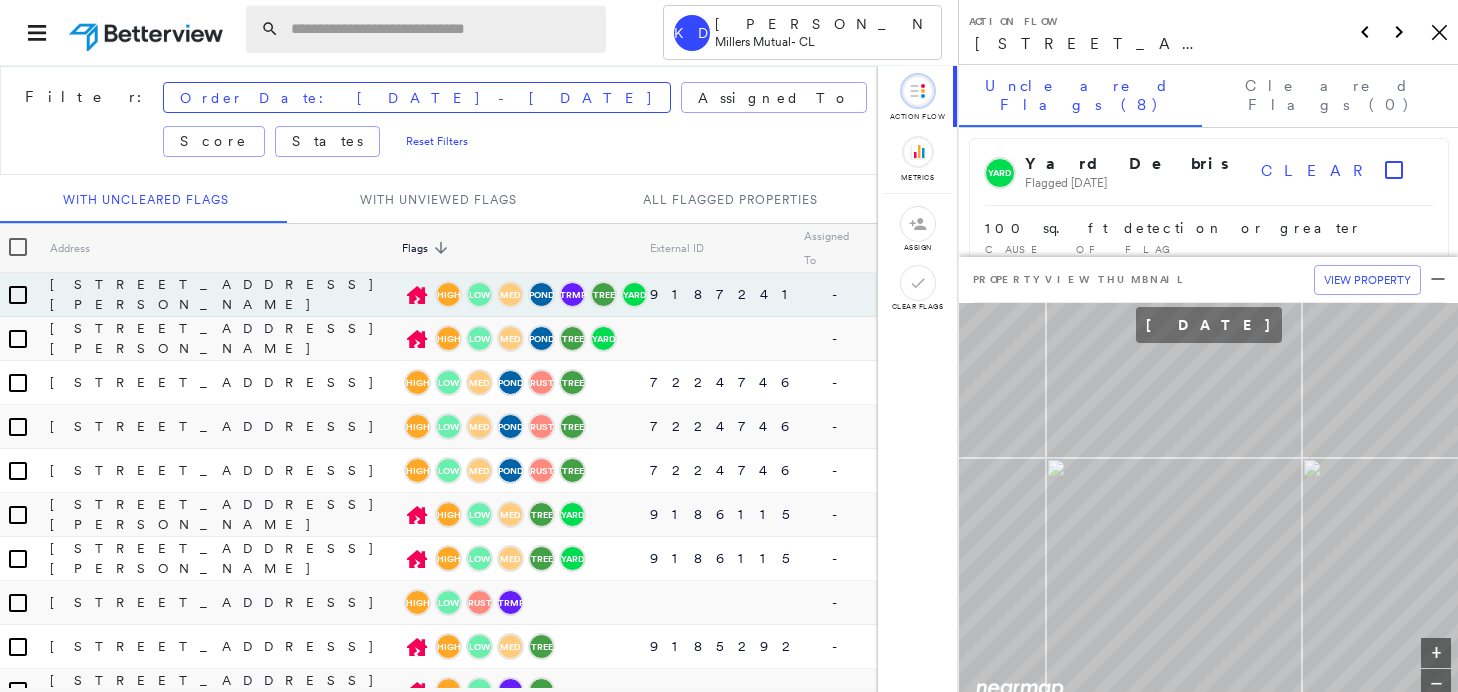click at bounding box center [442, 29] 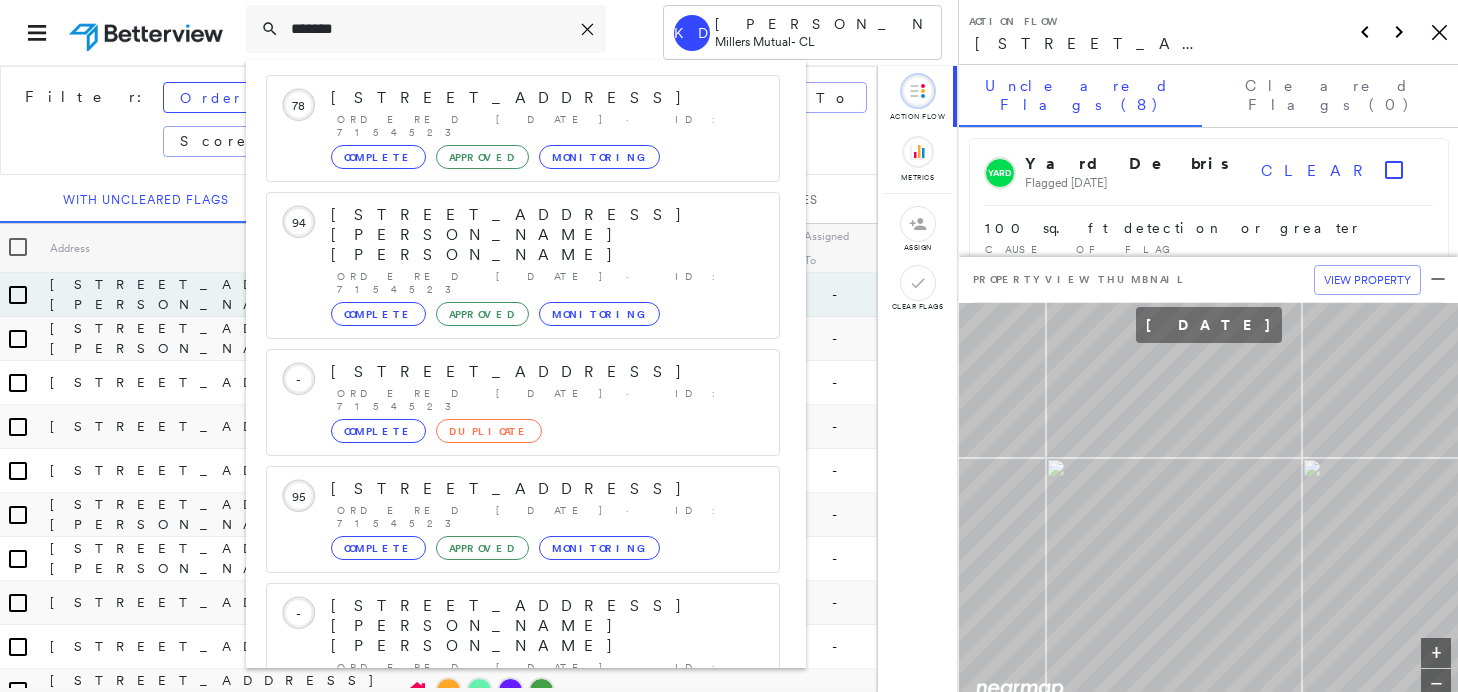 scroll, scrollTop: 188, scrollLeft: 0, axis: vertical 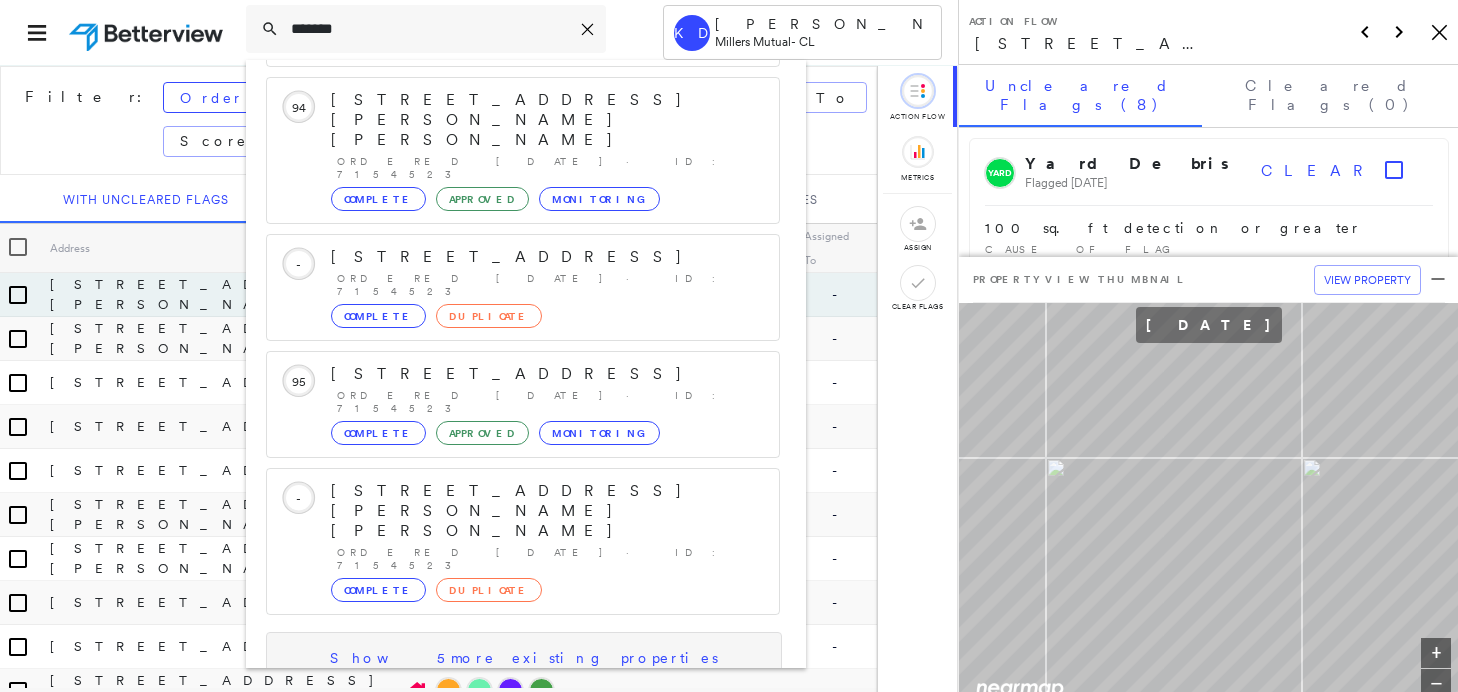 type on "*******" 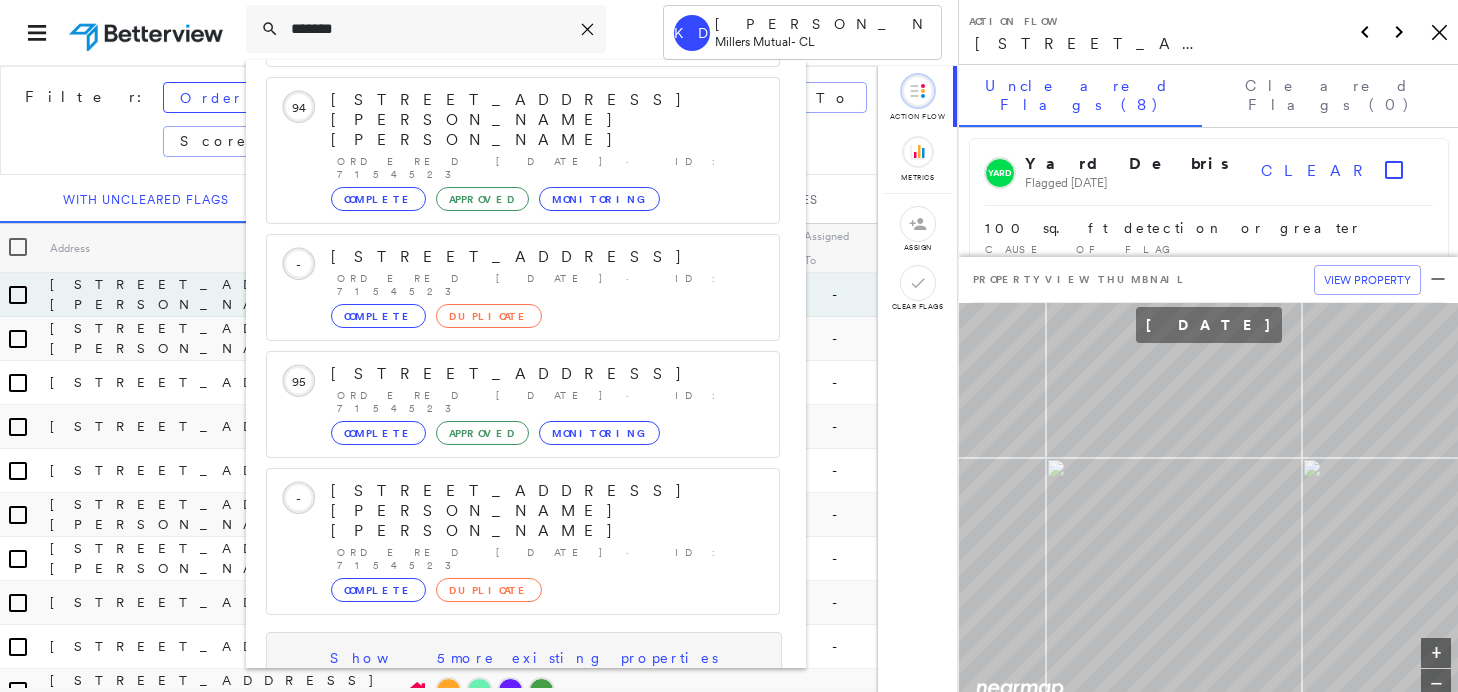 click on "Show  5  more existing properties" at bounding box center [524, 658] 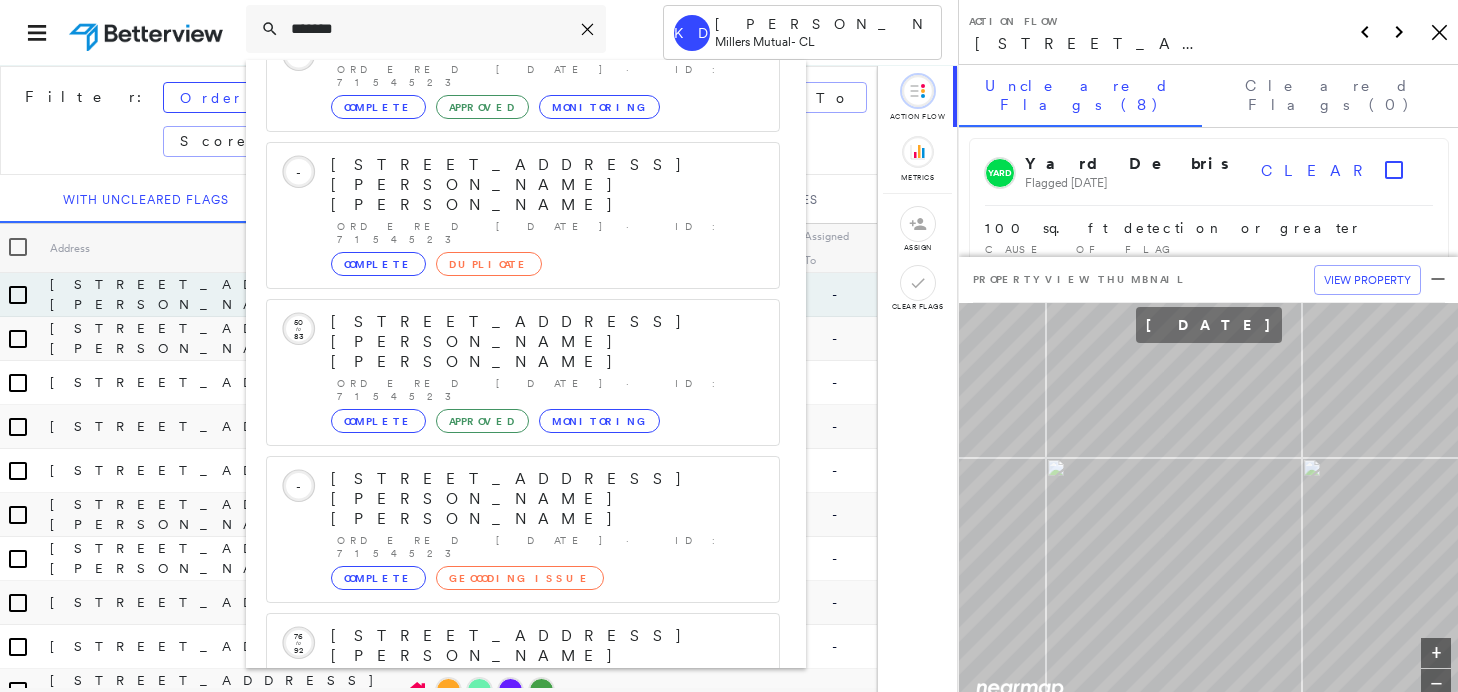 scroll, scrollTop: 591, scrollLeft: 0, axis: vertical 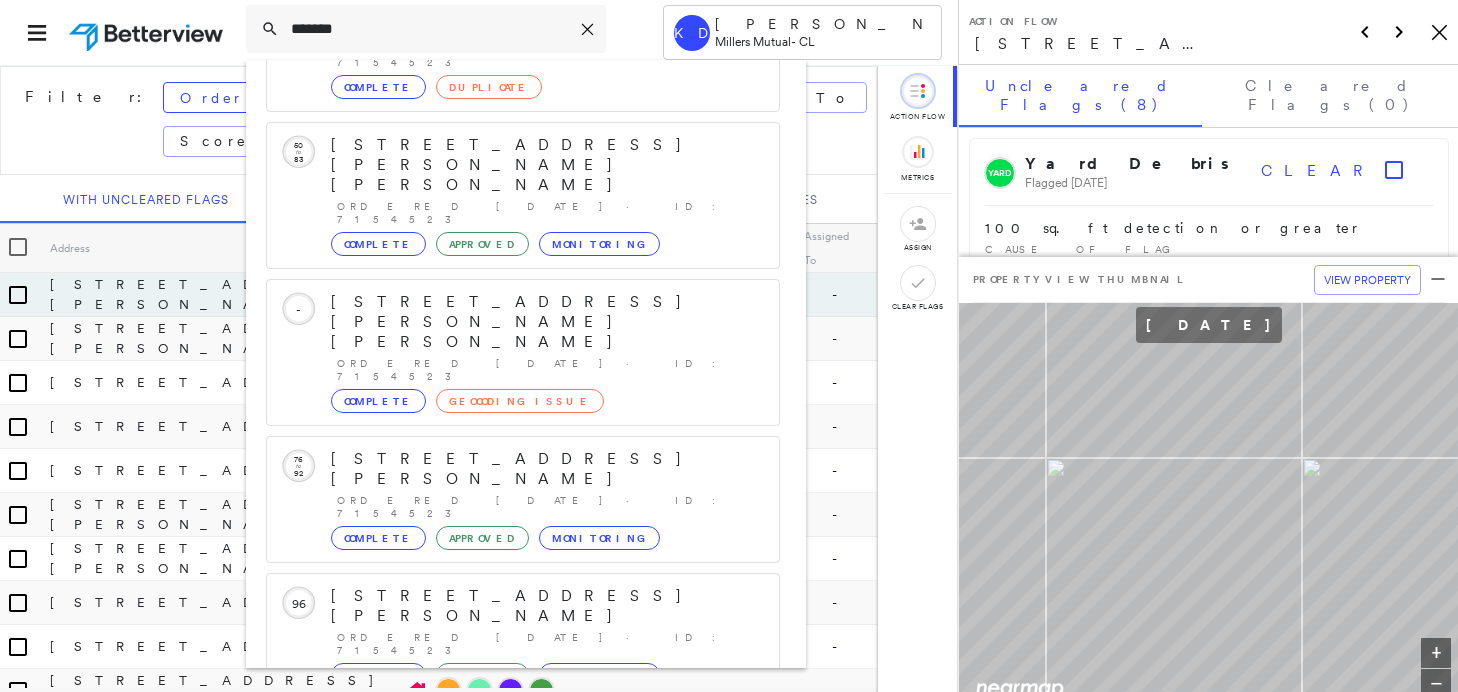 click on "Show  5  more existing properties" at bounding box center (524, 860) 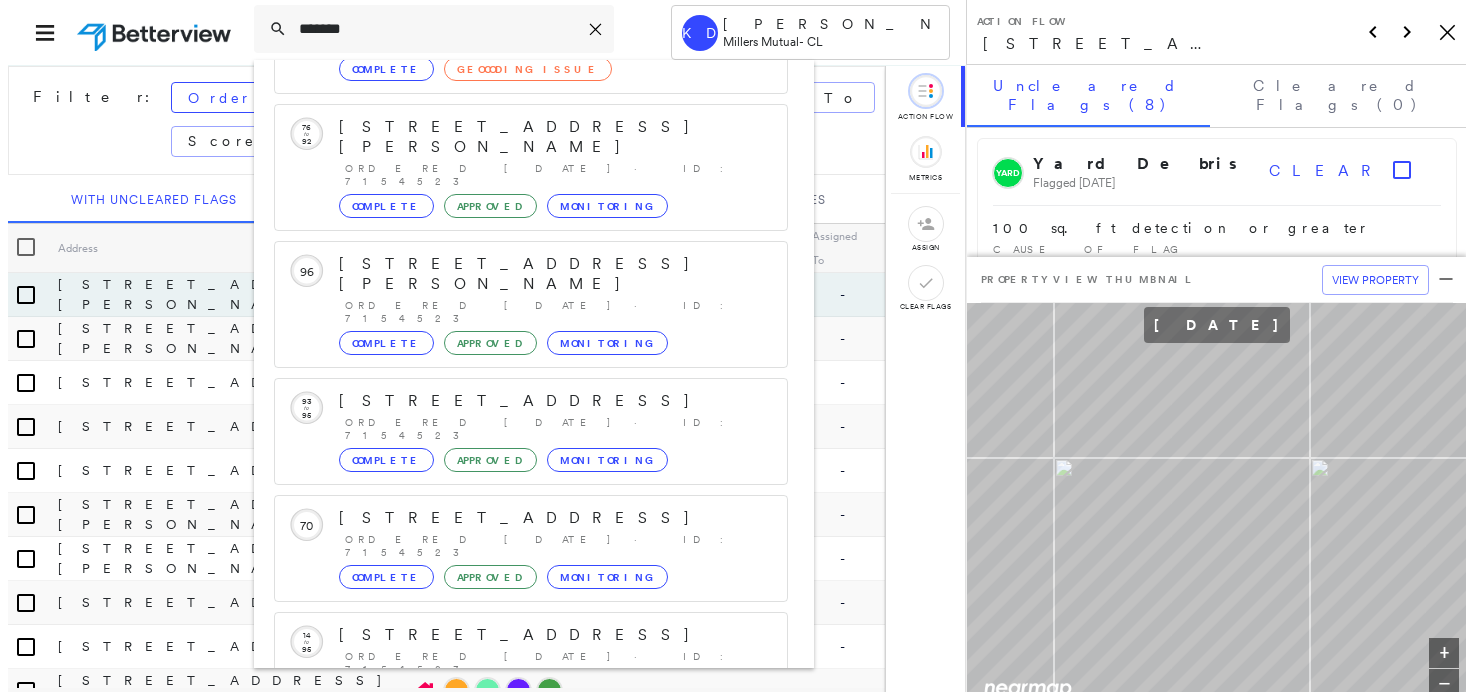 scroll, scrollTop: 1111, scrollLeft: 0, axis: vertical 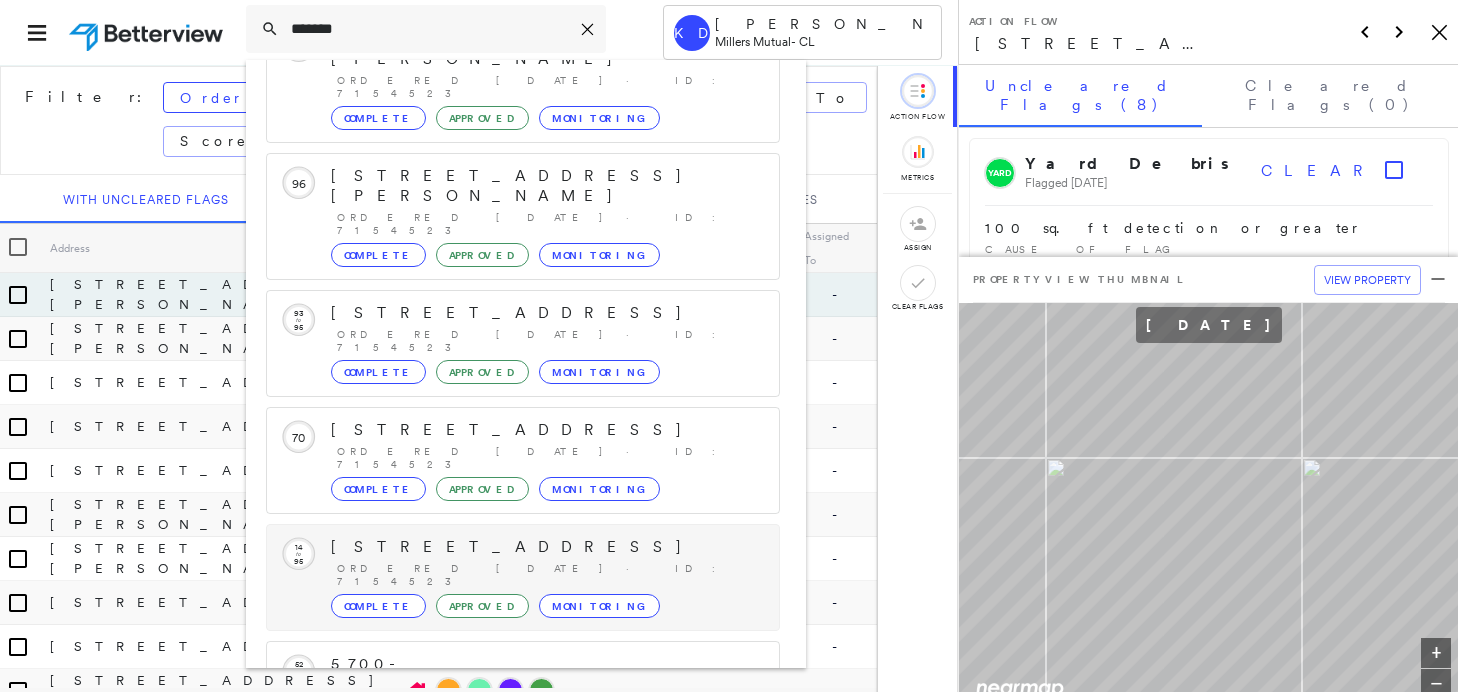click on "2581 Bellwood Rd, N Chesterfield, VA 23237 Ordered 01/17/23 · ID: 7154523 Complete Approved Monitoring" at bounding box center [545, 577] 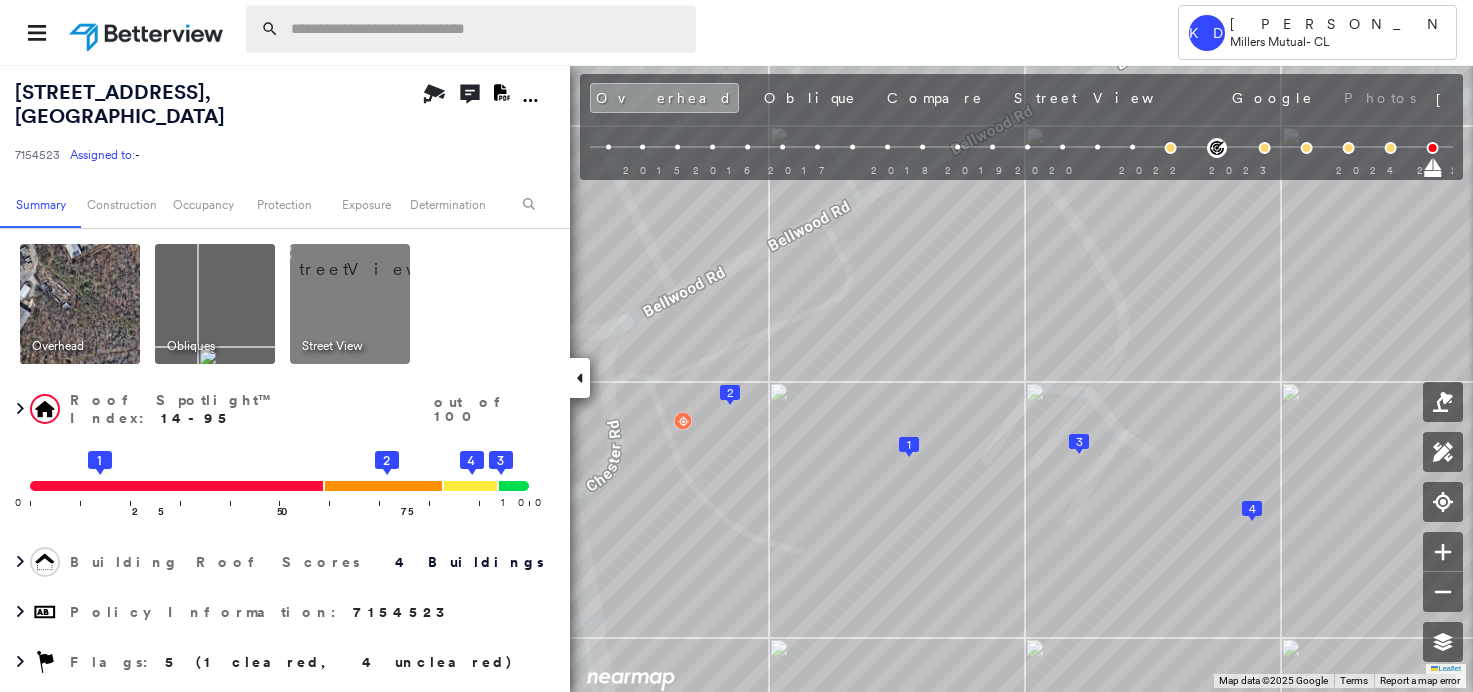 click at bounding box center (487, 29) 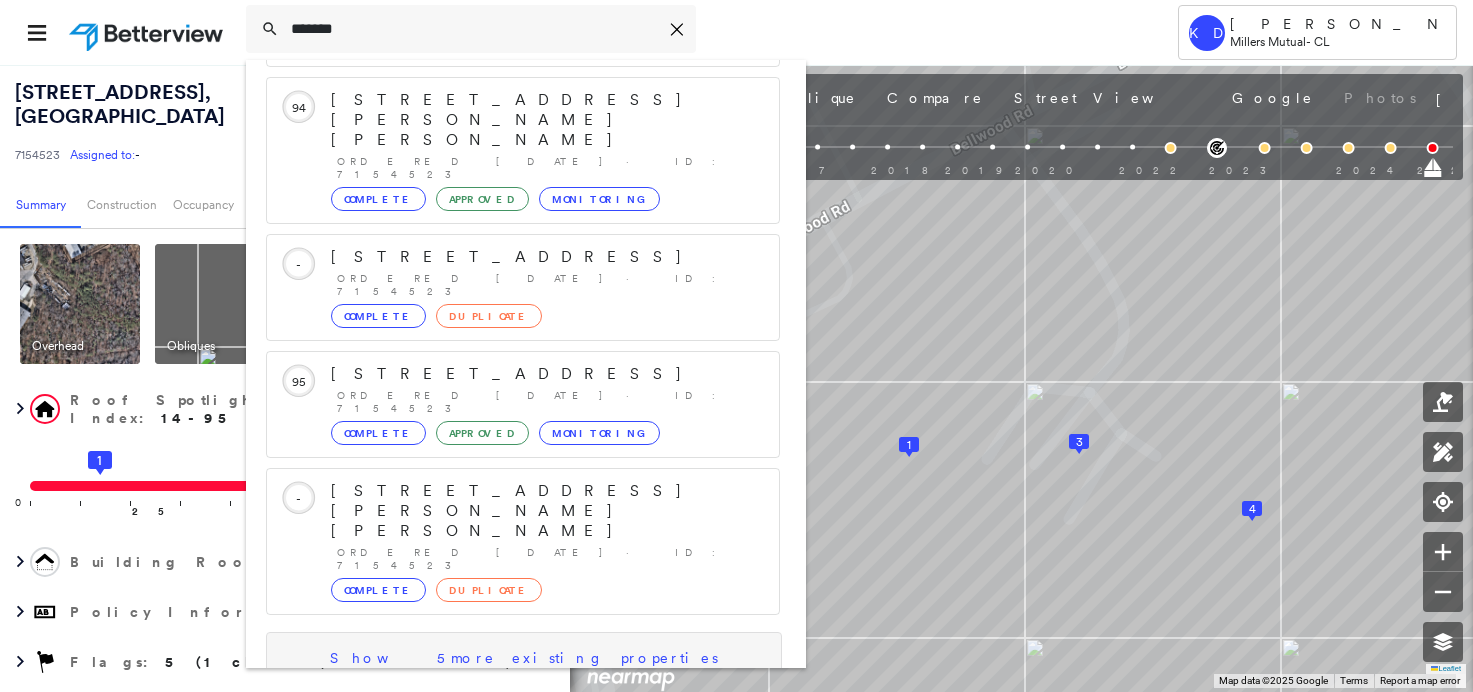 type on "*******" 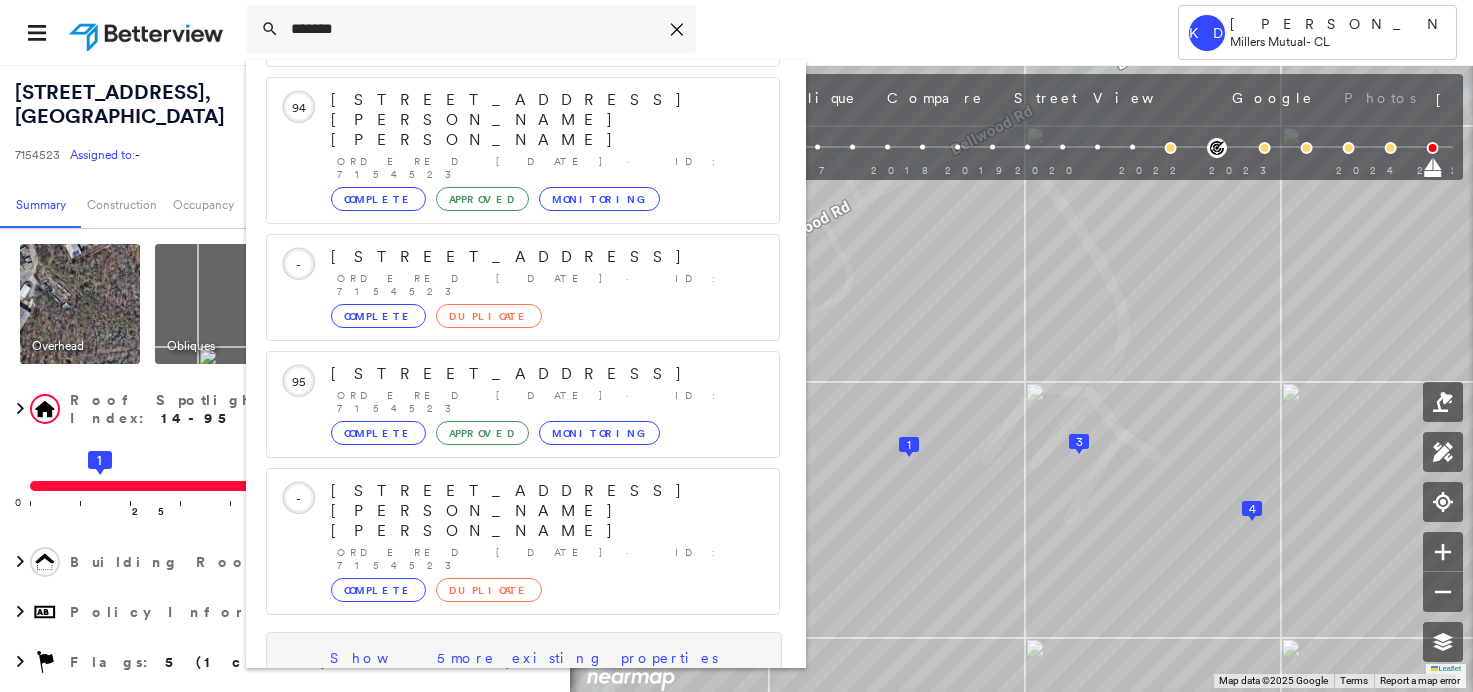 click on "Show  5  more existing properties" at bounding box center (524, 658) 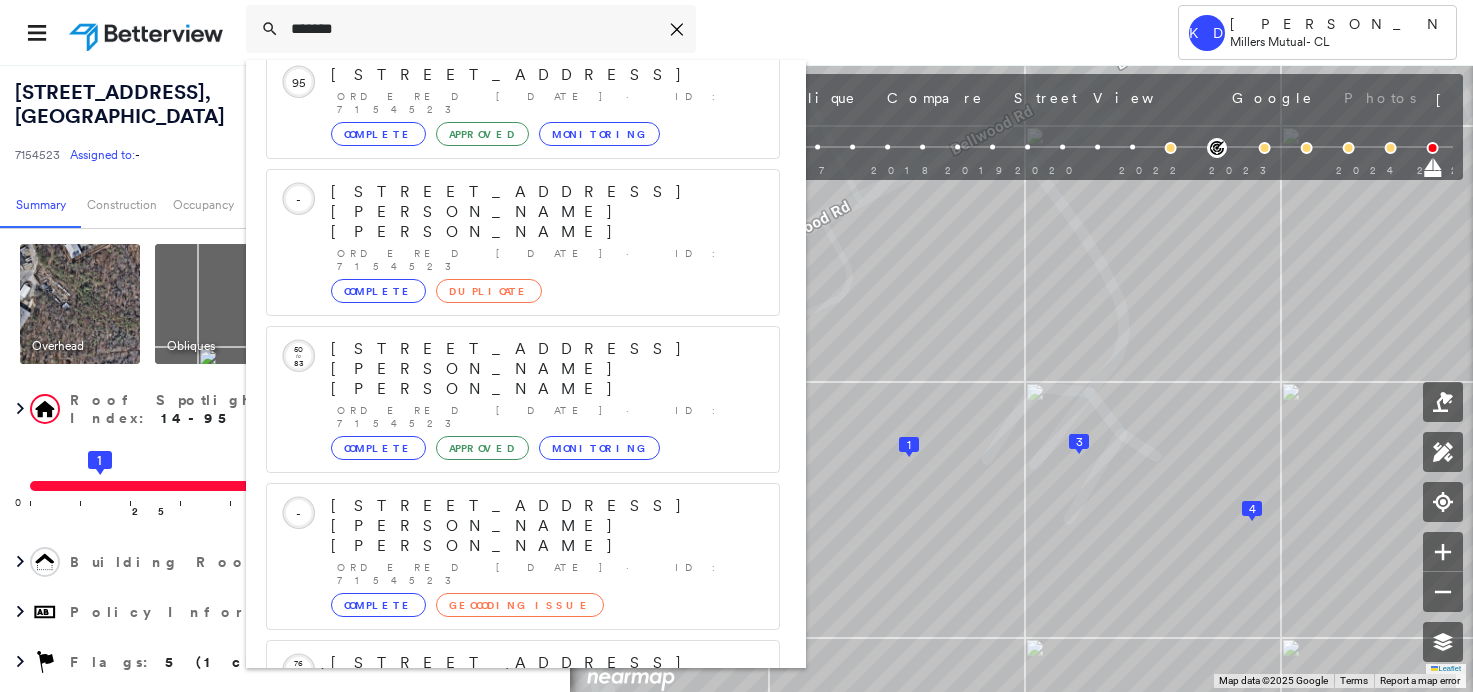 scroll, scrollTop: 591, scrollLeft: 0, axis: vertical 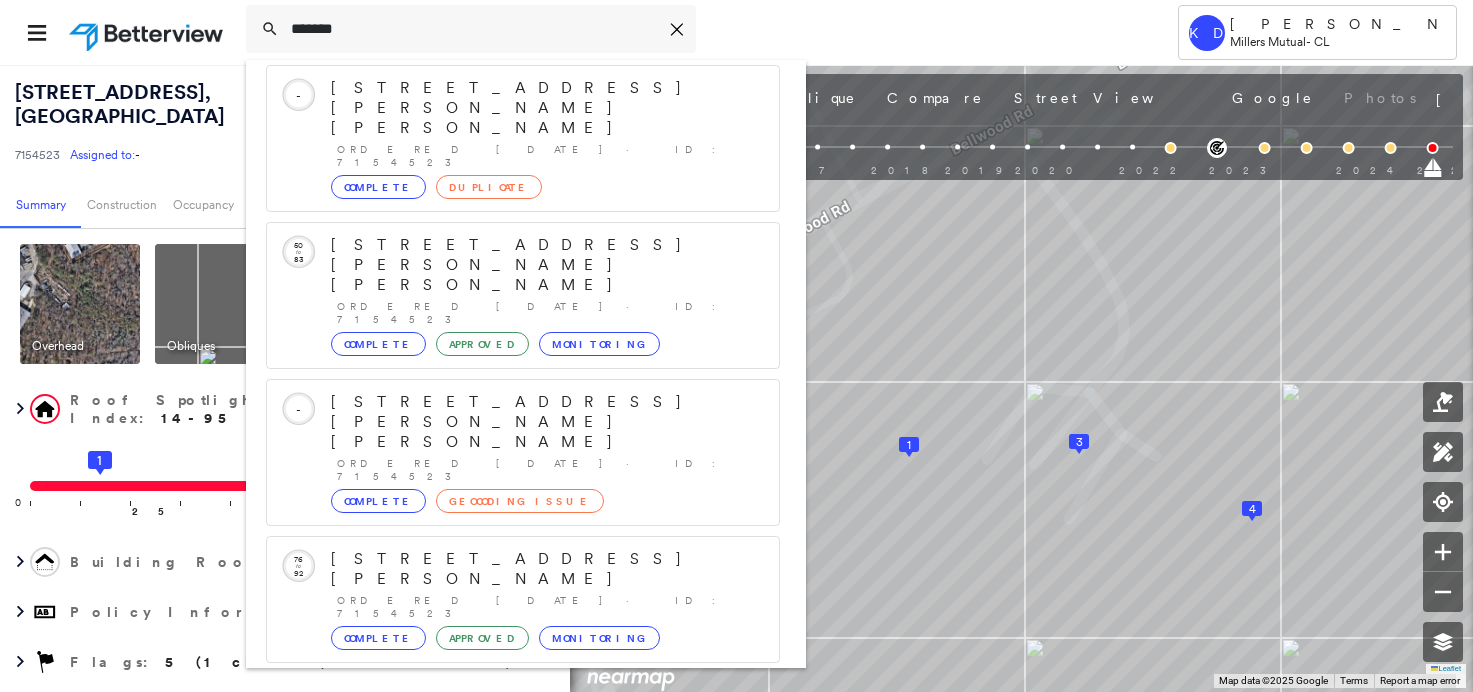 click on "Show  5  more existing properties" at bounding box center (524, 960) 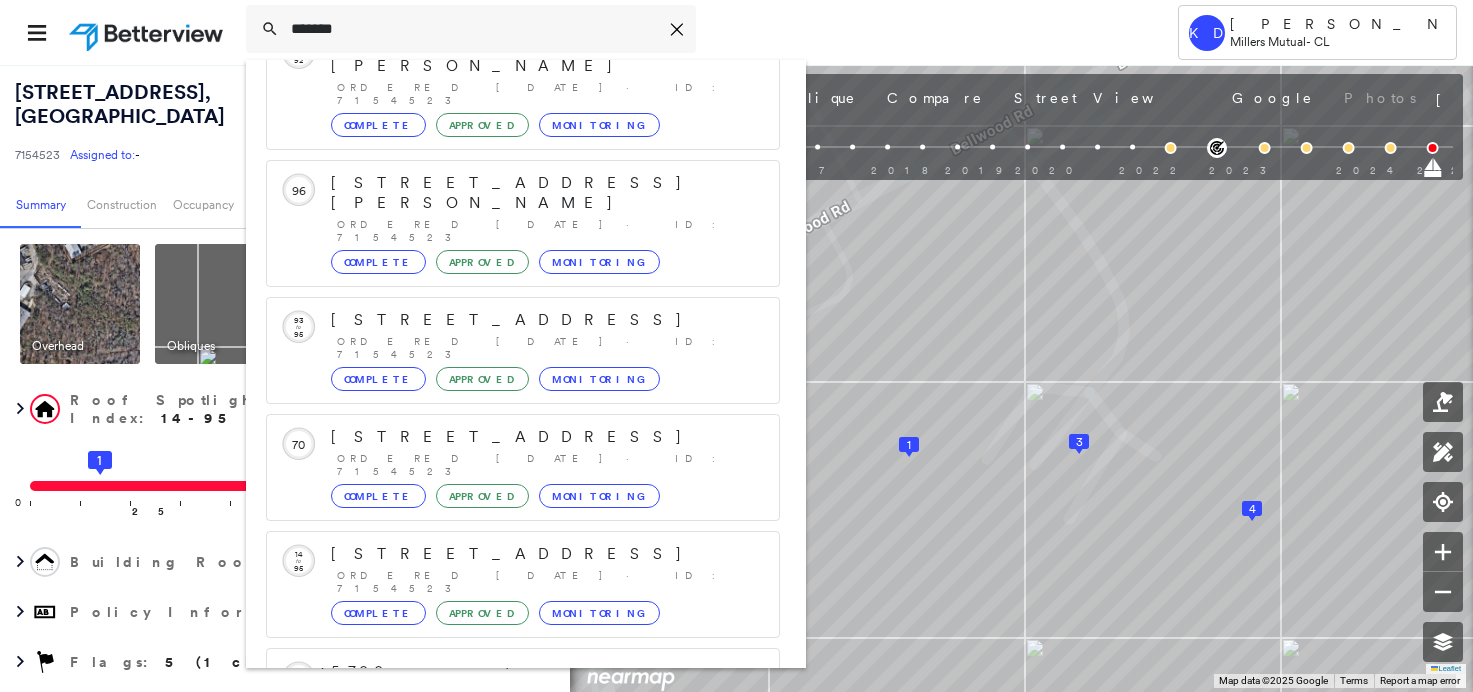 scroll, scrollTop: 1111, scrollLeft: 0, axis: vertical 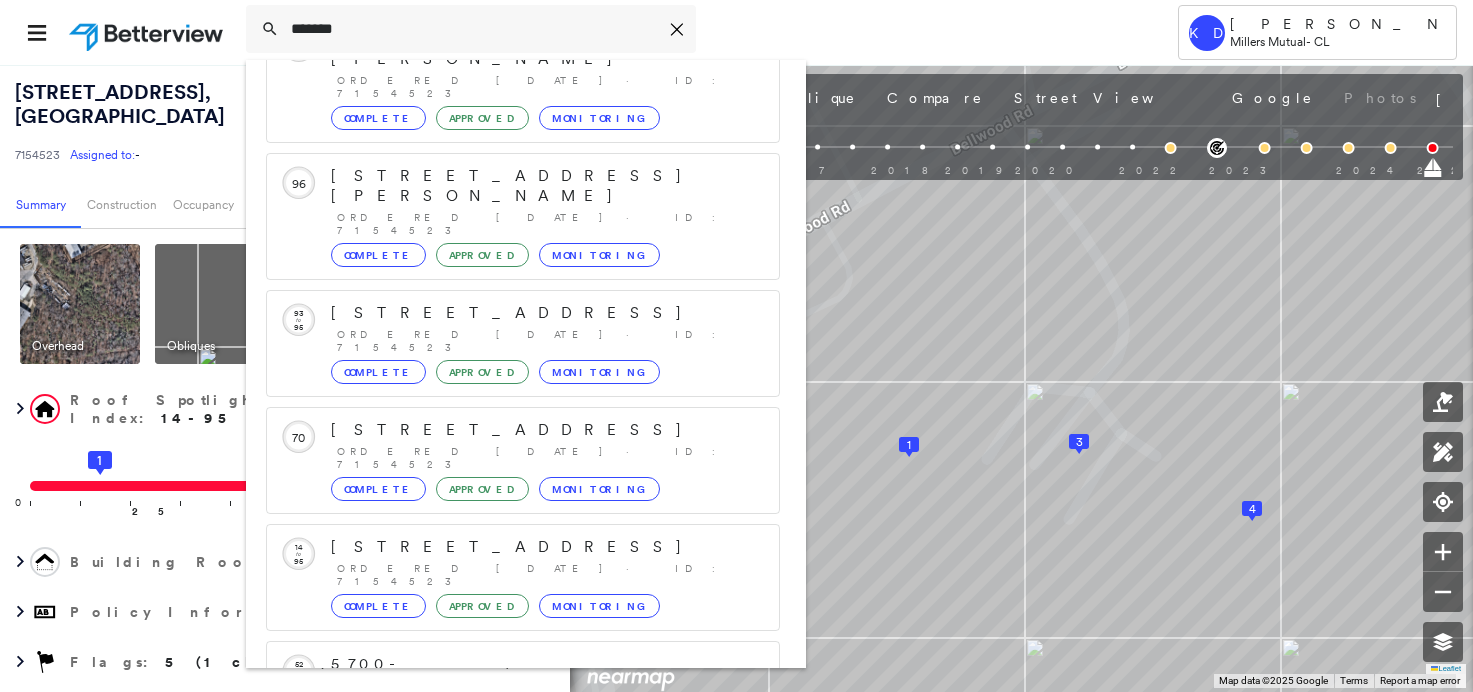 click on "Circled Text Icon 14 to 95 2501-2597 Bellwood Rd, N Chesterfield, VA 23237 Ordered 01/17/23 · ID: 7154523 Complete Approved Monitoring" at bounding box center (523, 968) 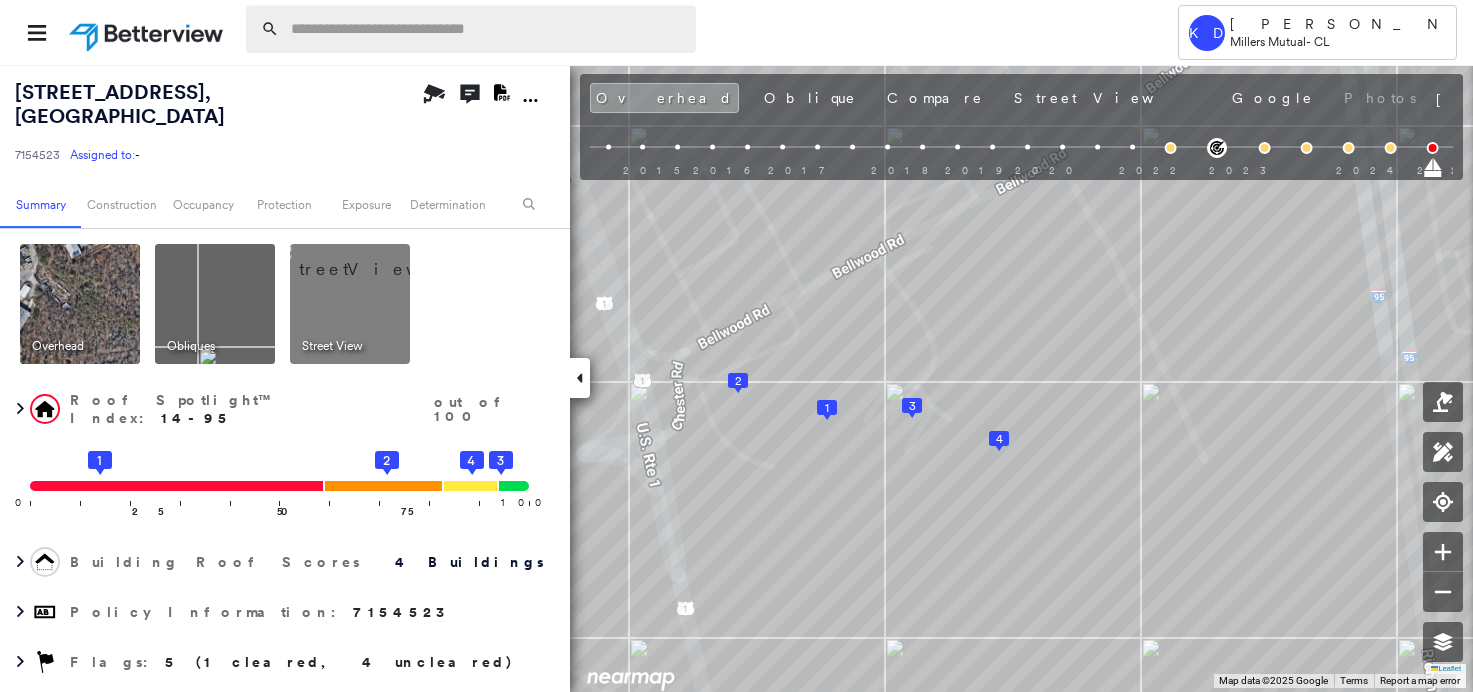 click at bounding box center (487, 29) 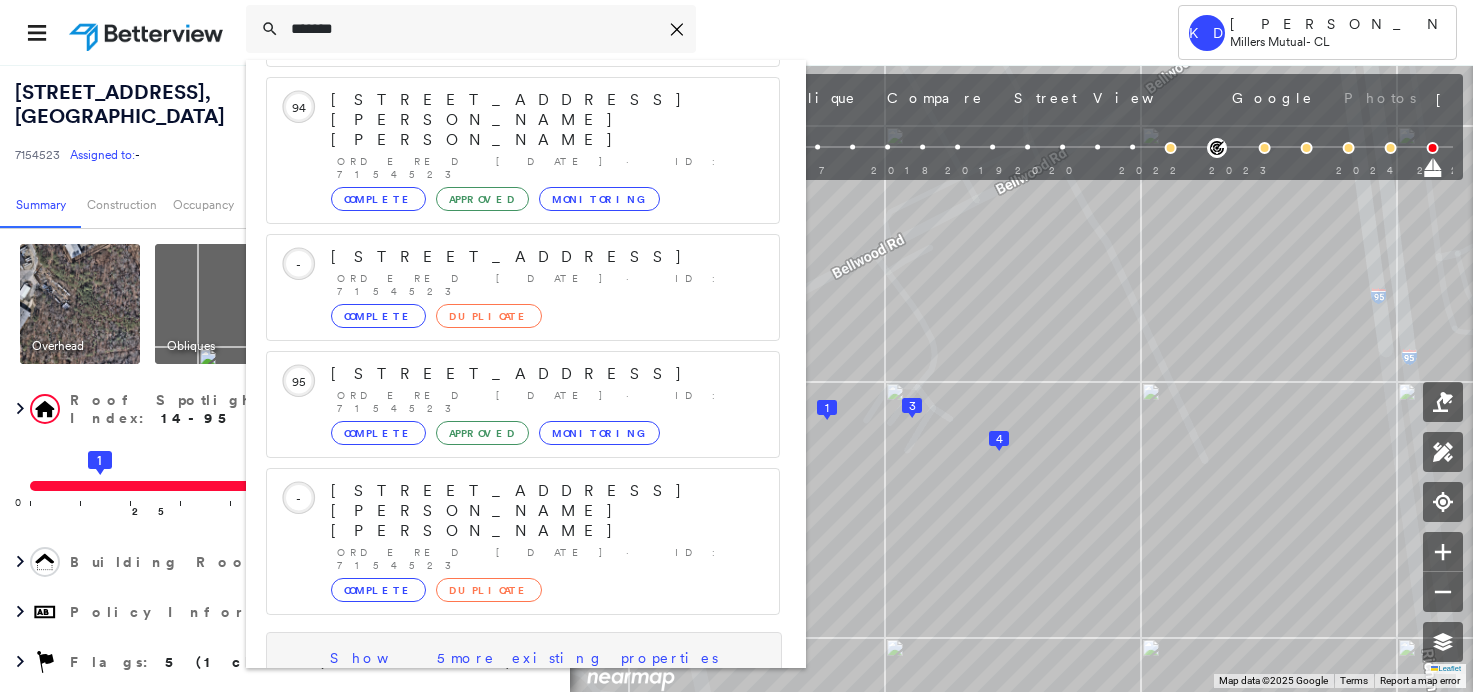 type on "*******" 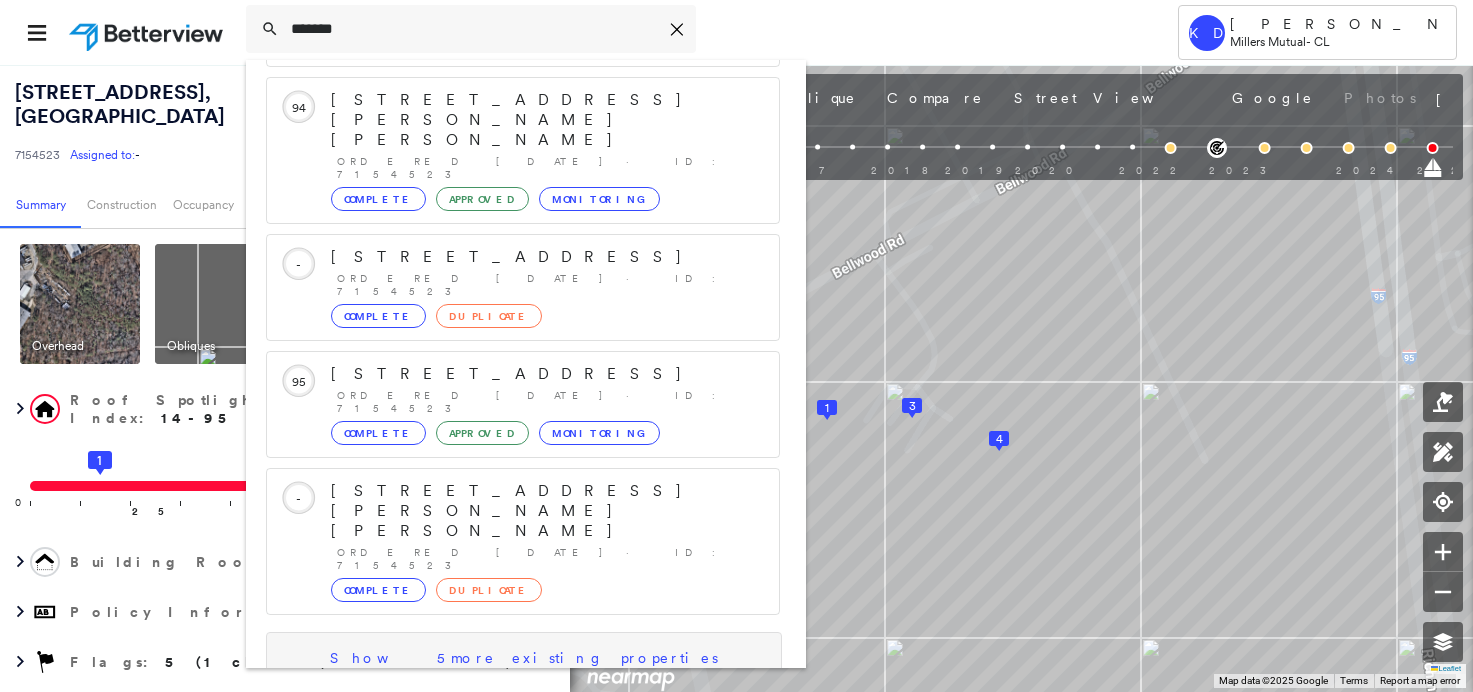 click on "Show  5  more existing properties" at bounding box center [524, 658] 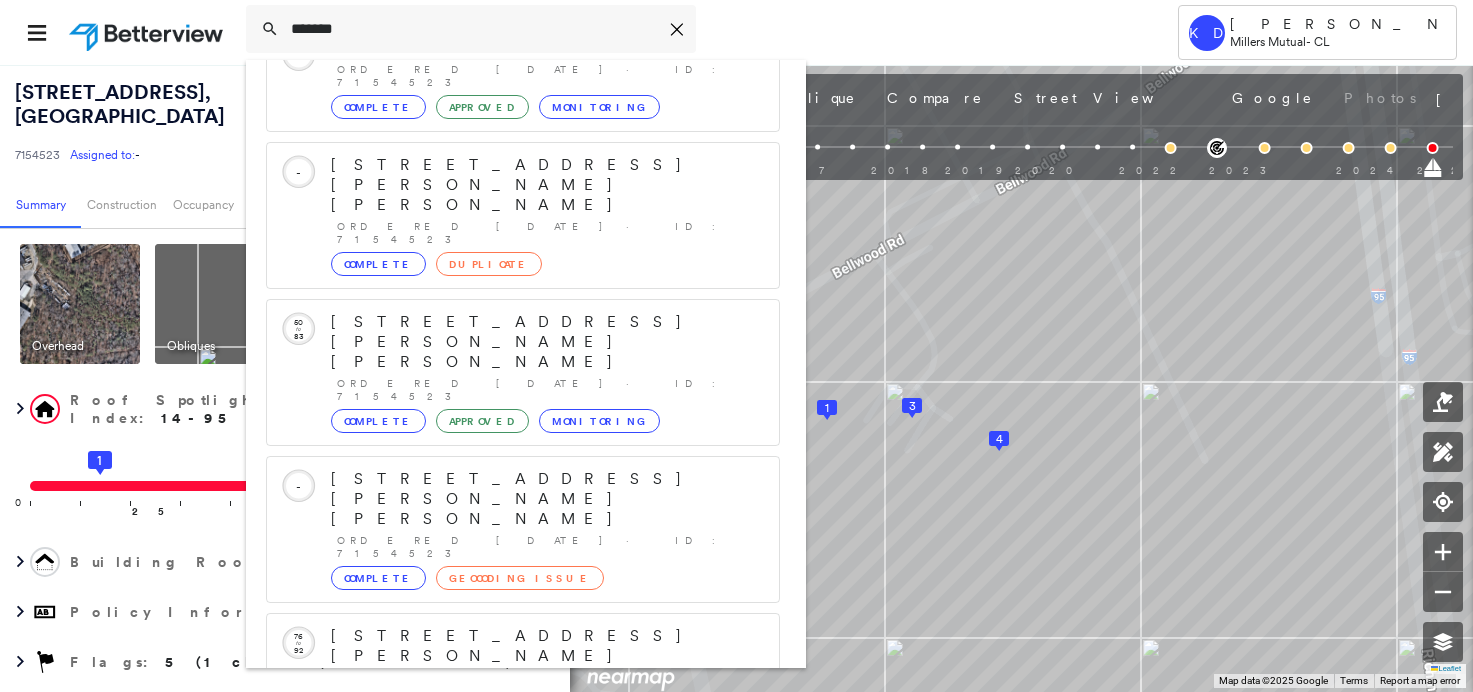 scroll, scrollTop: 591, scrollLeft: 0, axis: vertical 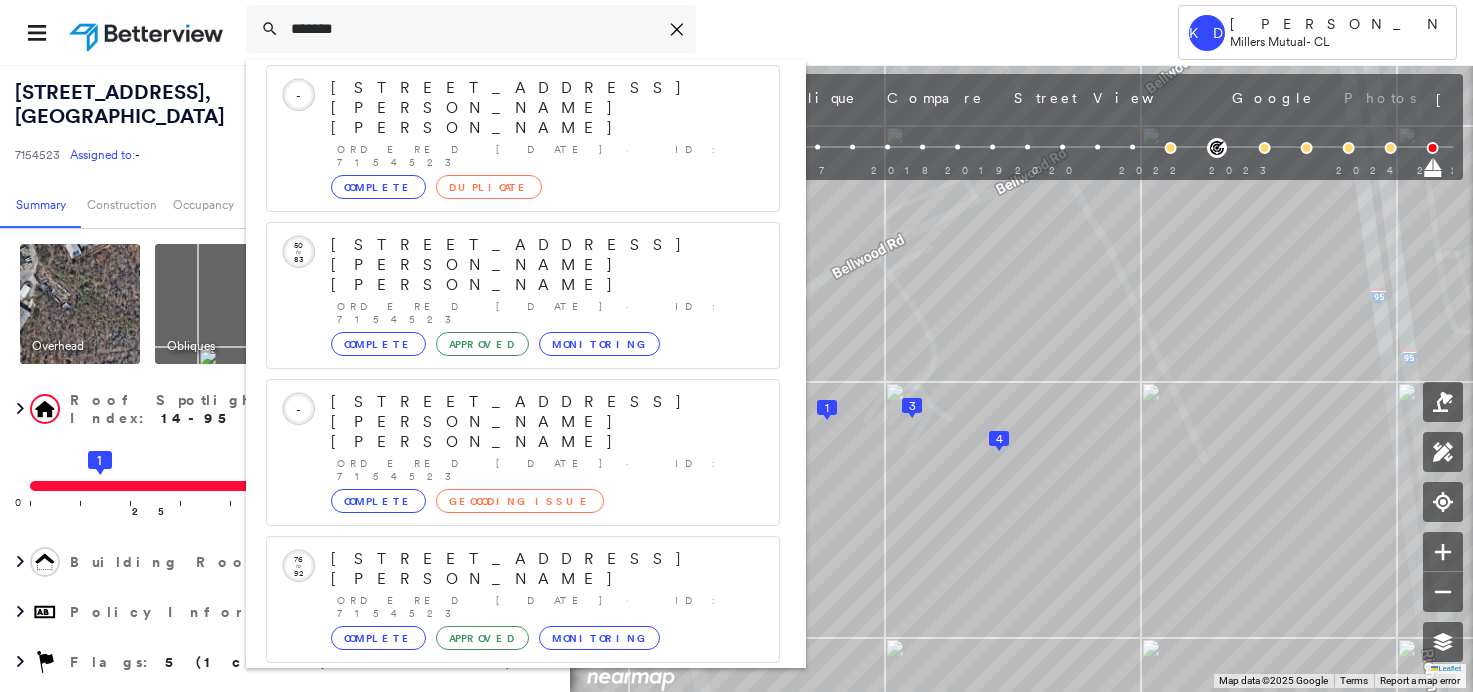 click on "Show  5  more existing properties" at bounding box center (524, 960) 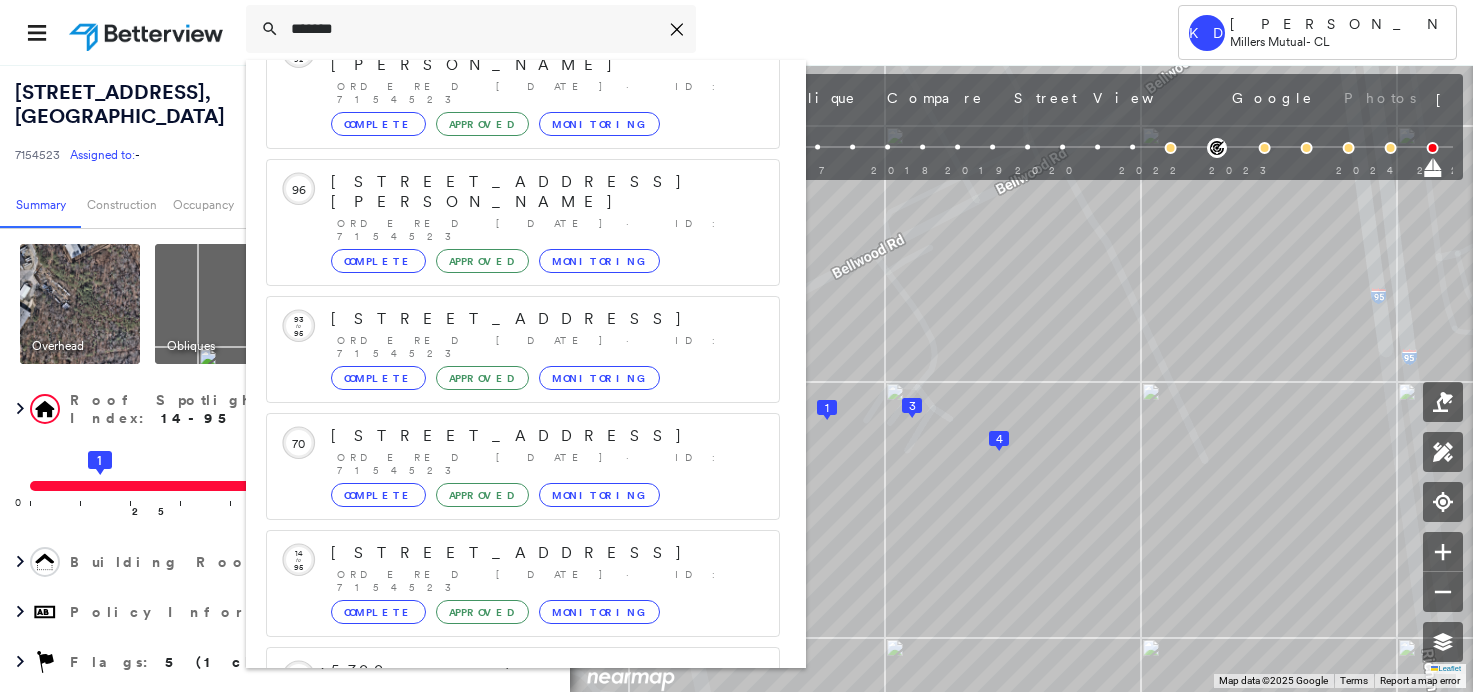 scroll, scrollTop: 1111, scrollLeft: 0, axis: vertical 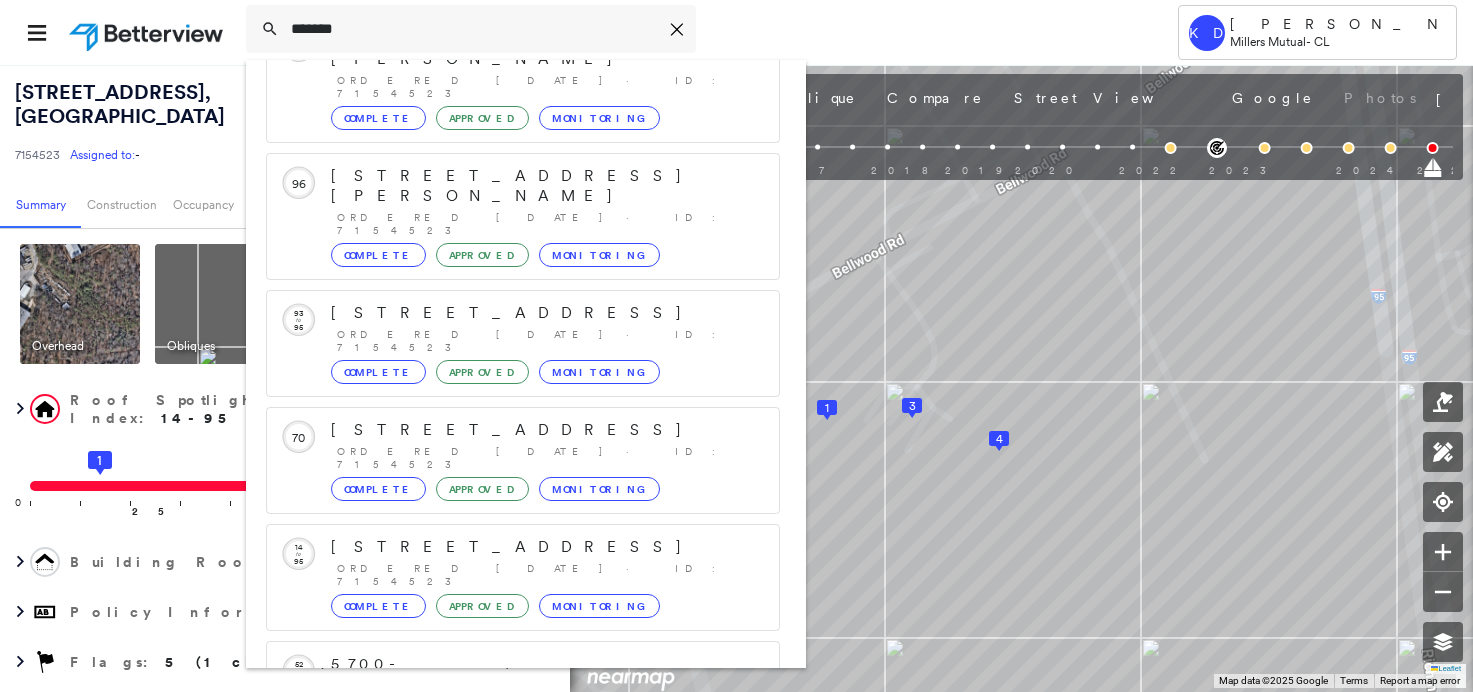 click on "Show  5  more existing properties" at bounding box center [524, 1065] 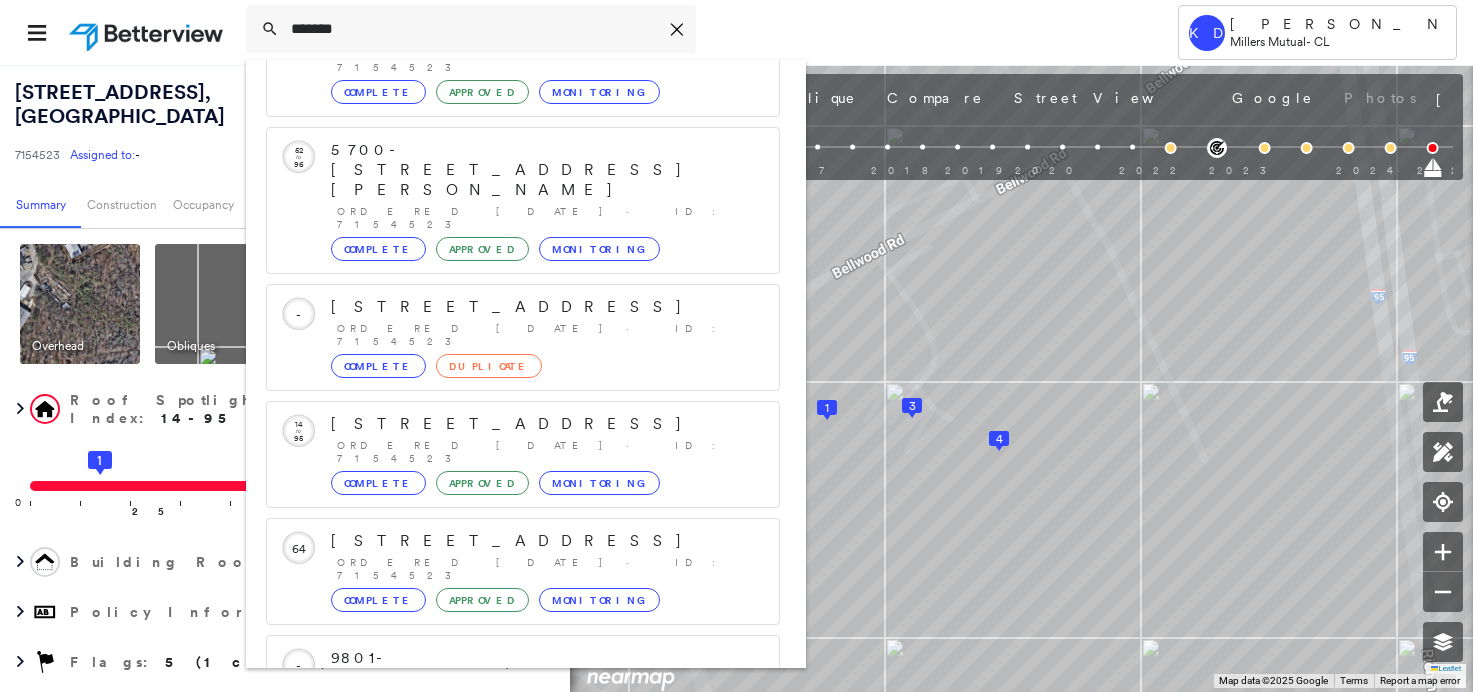 scroll, scrollTop: 1631, scrollLeft: 0, axis: vertical 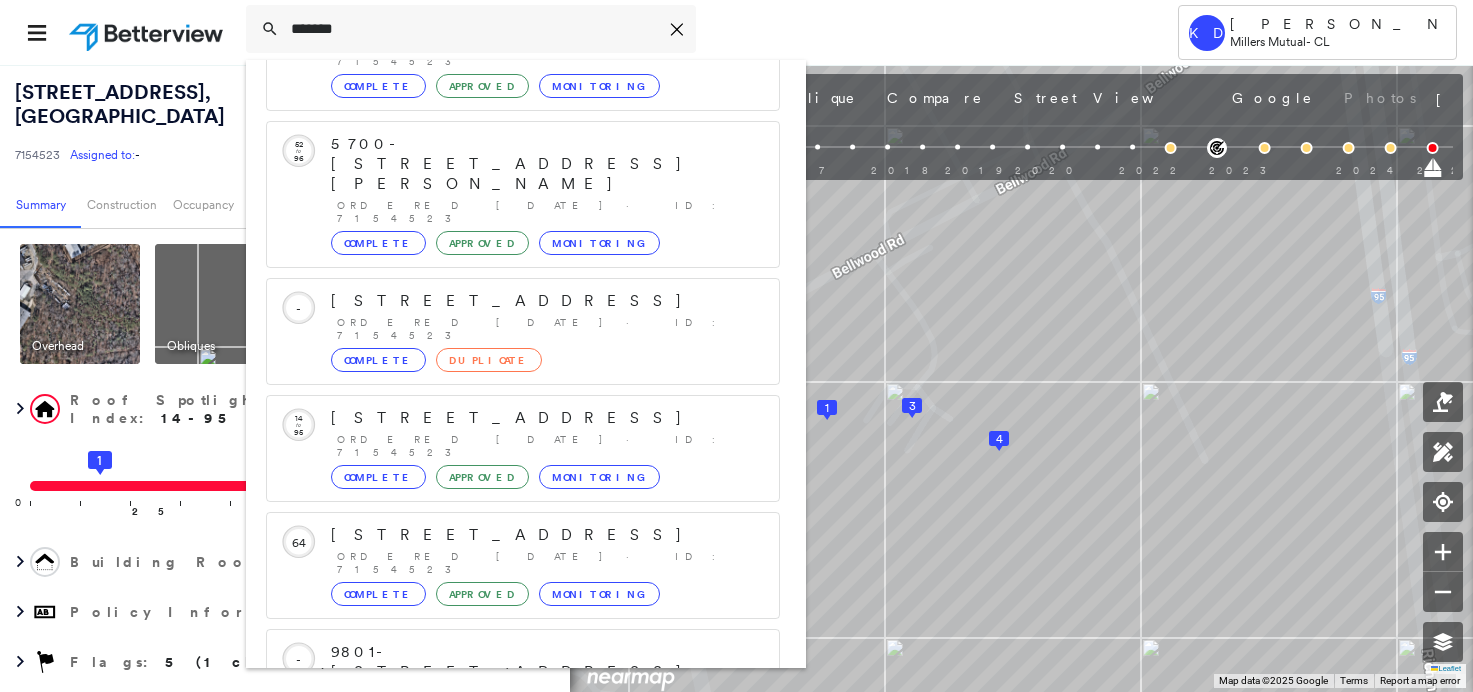 click on "Circled Text Icon 24 9900 Jefferson Davis Hwy, N Chesterfield, VA 23237 Ordered 01/17/23 · ID: 7154523 Complete Approved Monitoring" at bounding box center (523, 986) 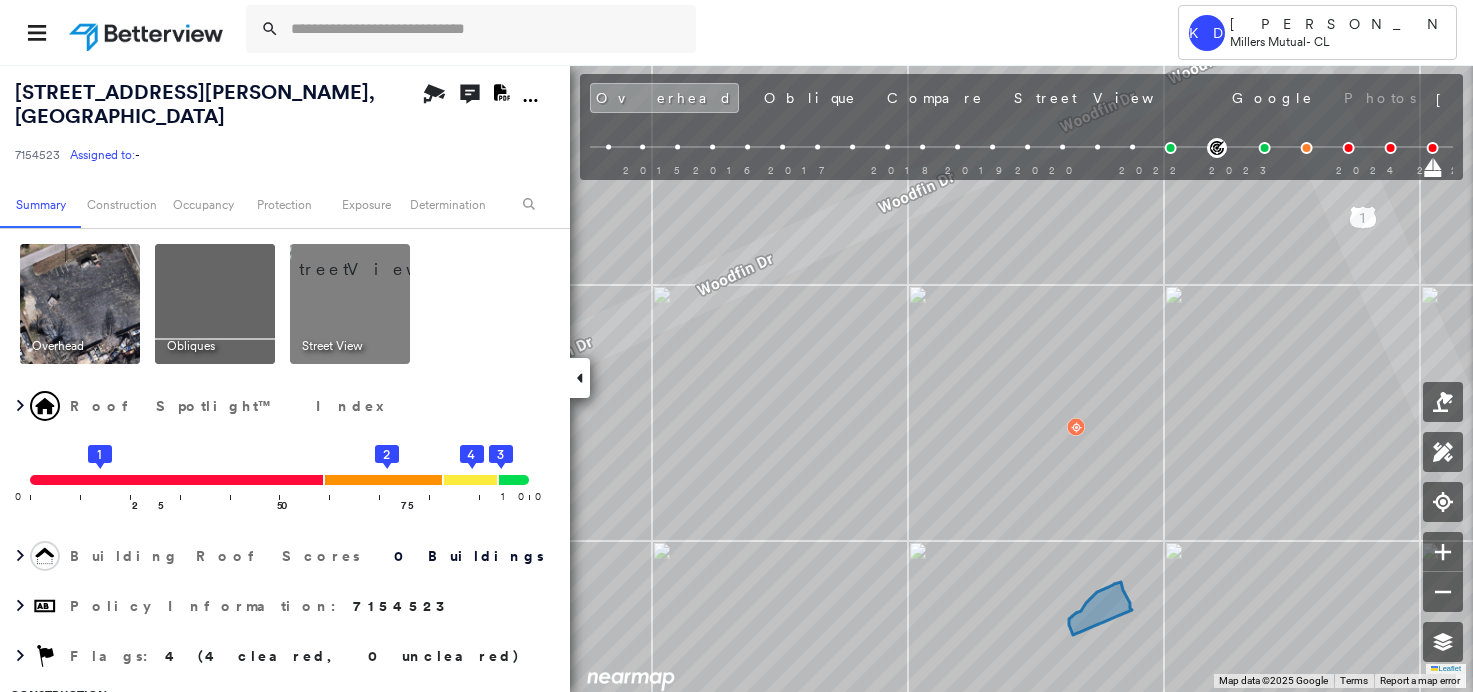 click at bounding box center [374, 259] 